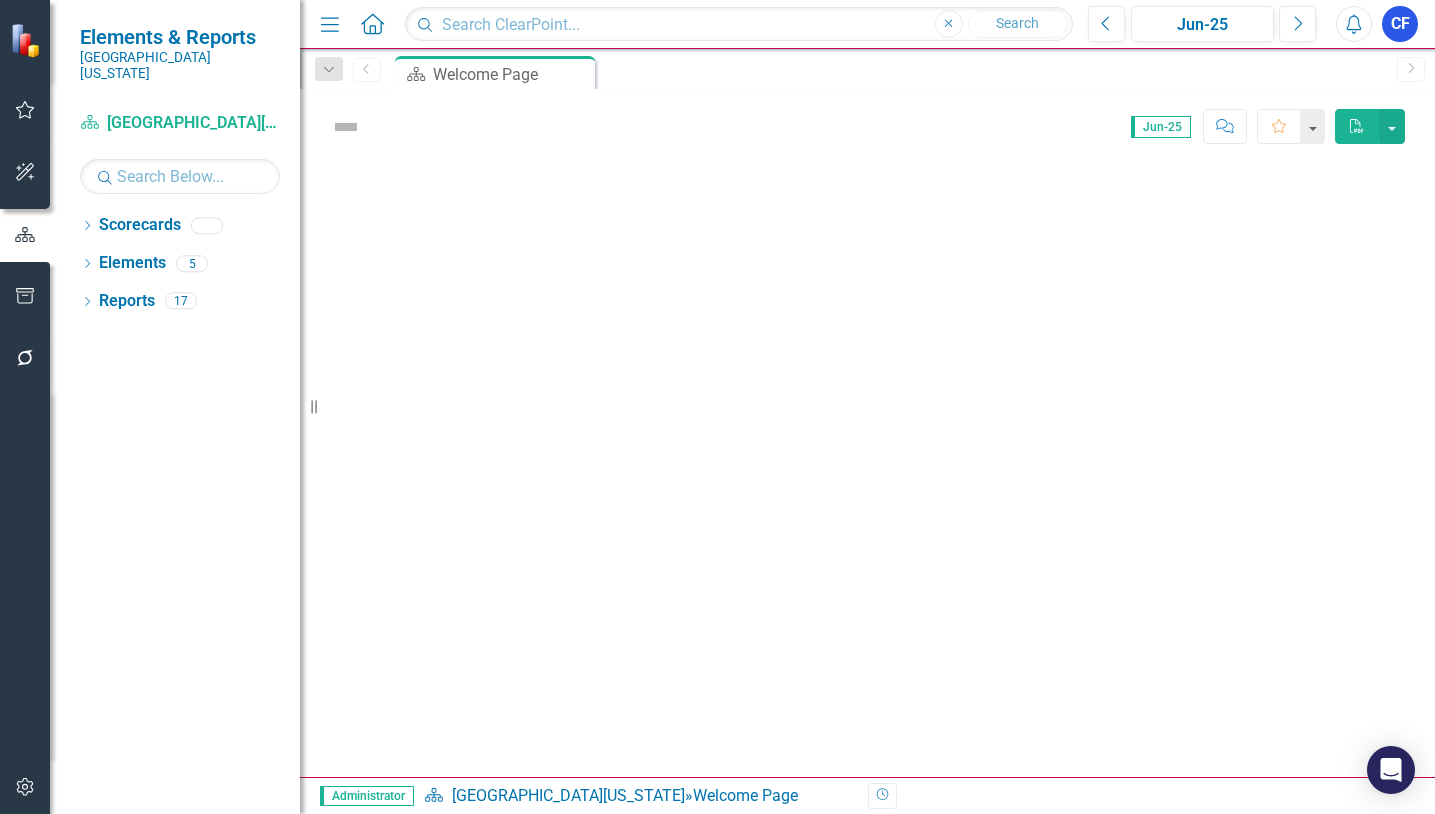 scroll, scrollTop: 0, scrollLeft: 0, axis: both 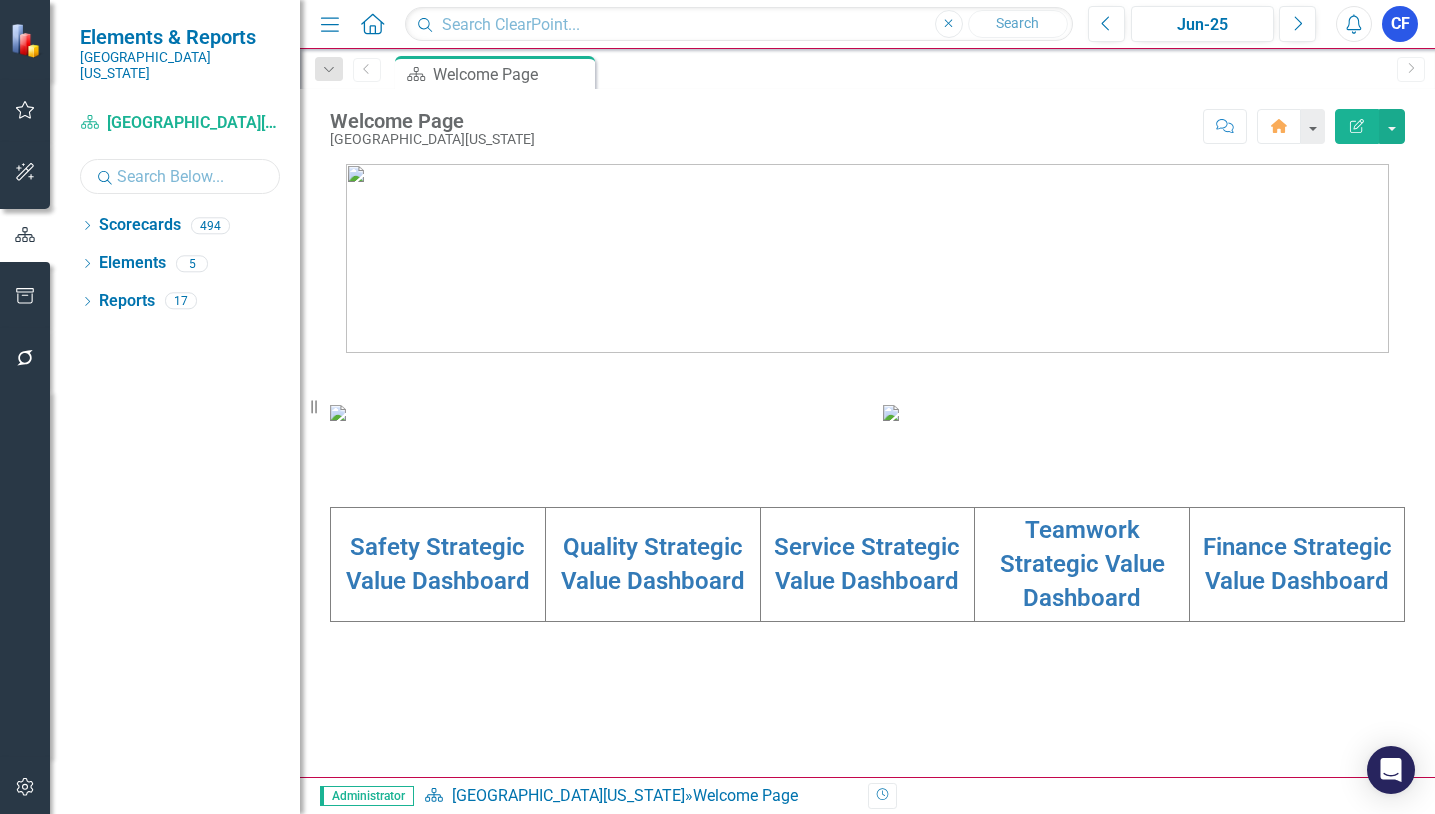 click at bounding box center [180, 176] 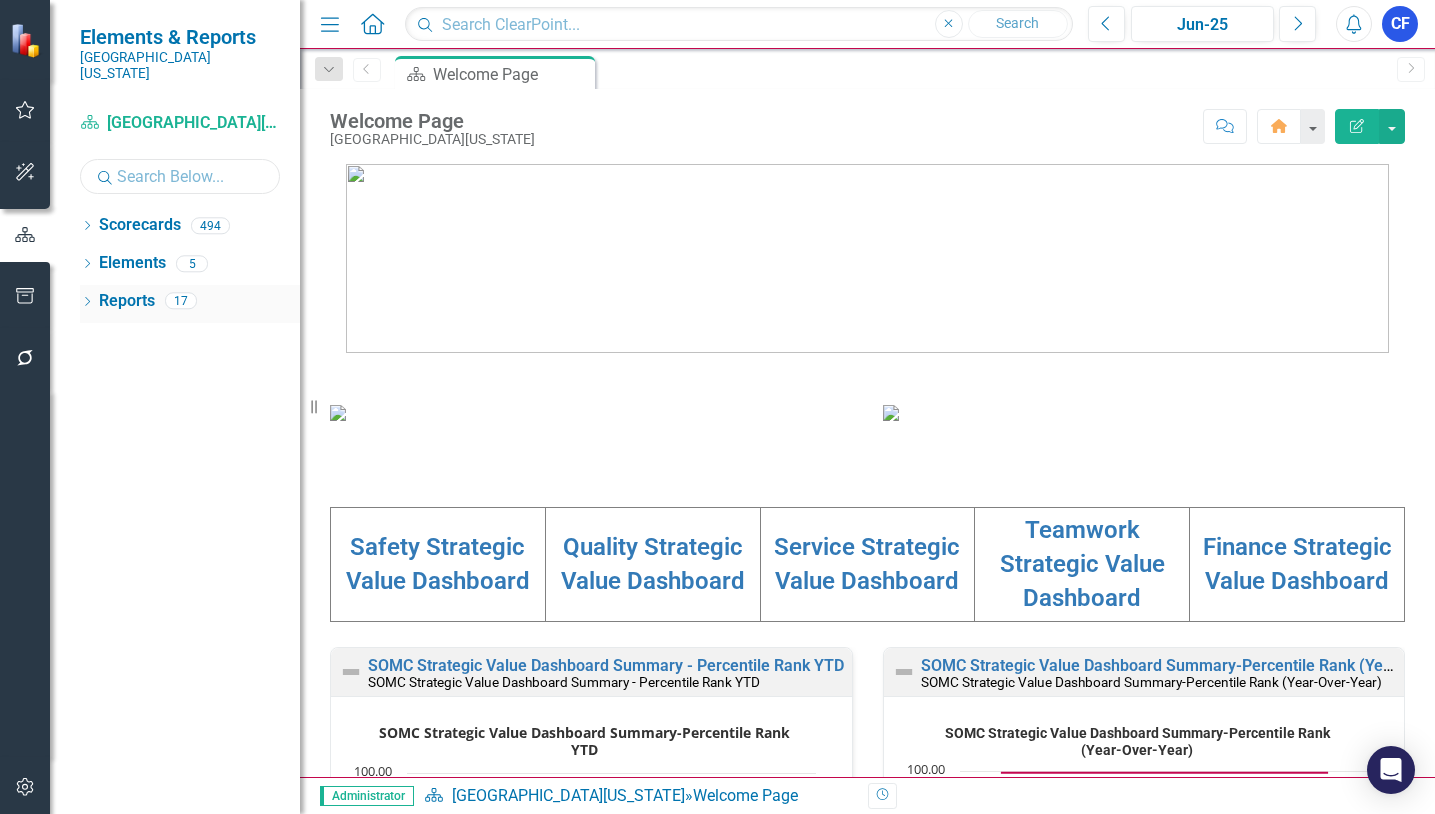 type on "cis" 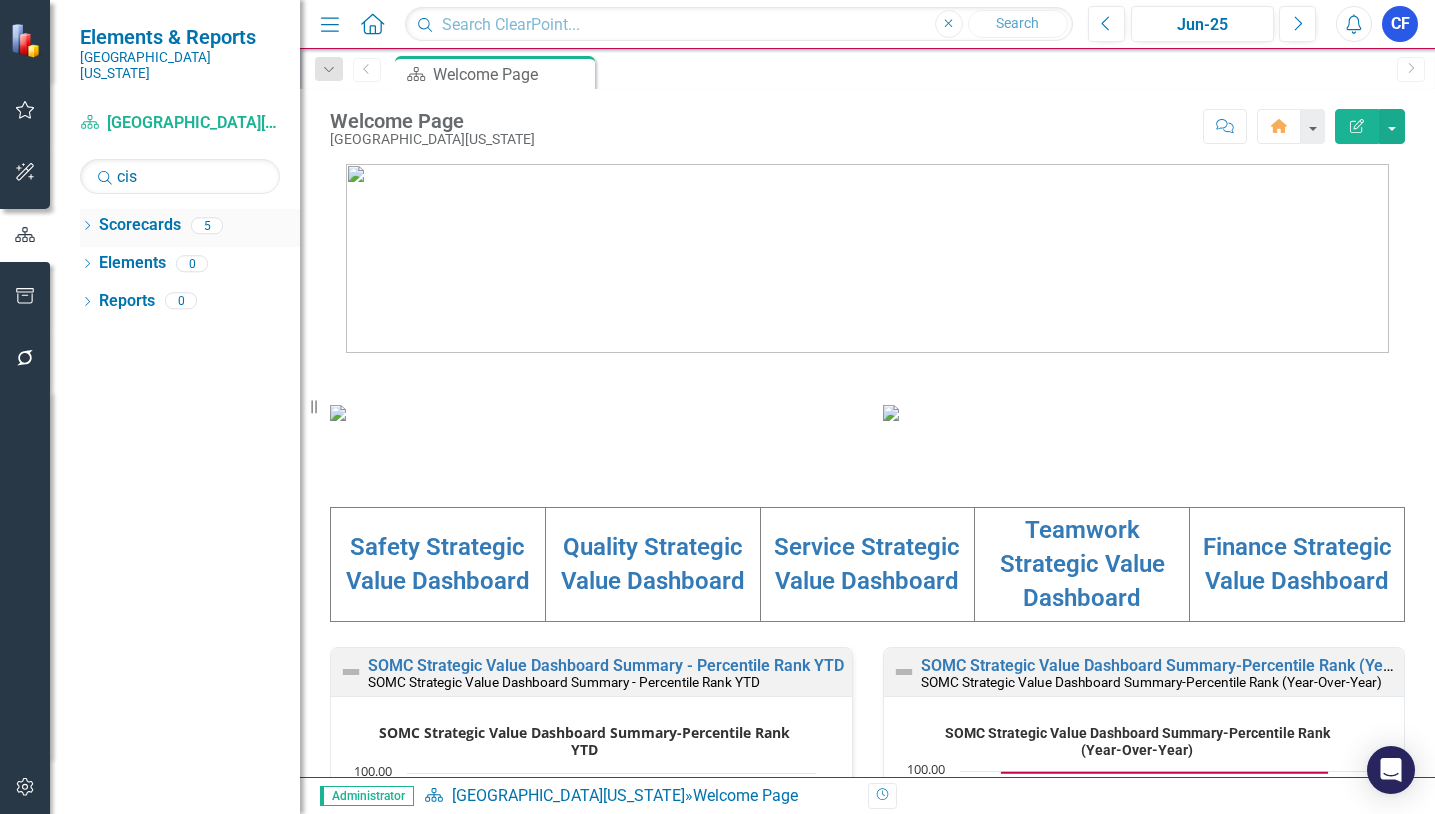 click on "Dropdown" 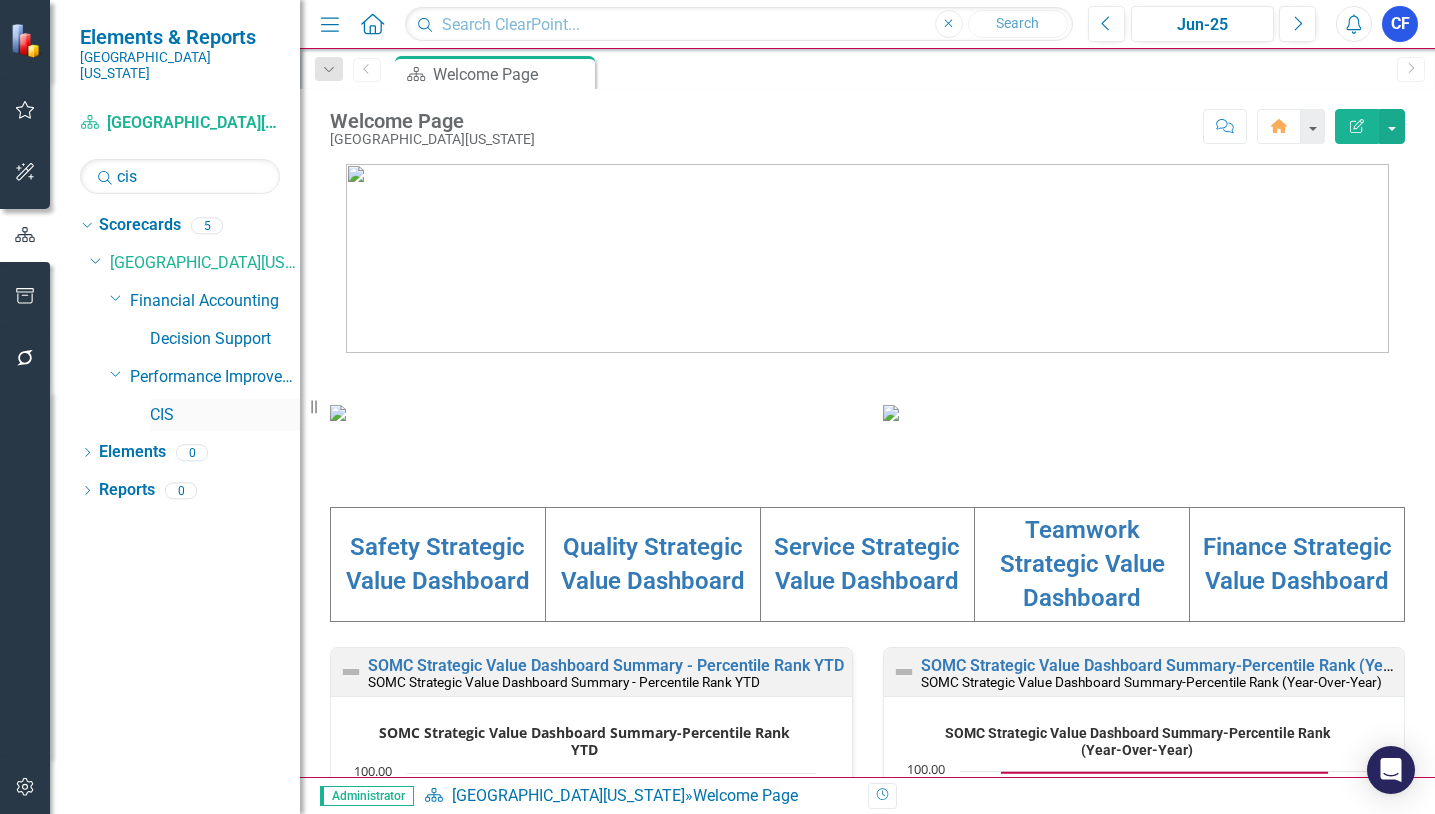 click on "CIS" at bounding box center (225, 415) 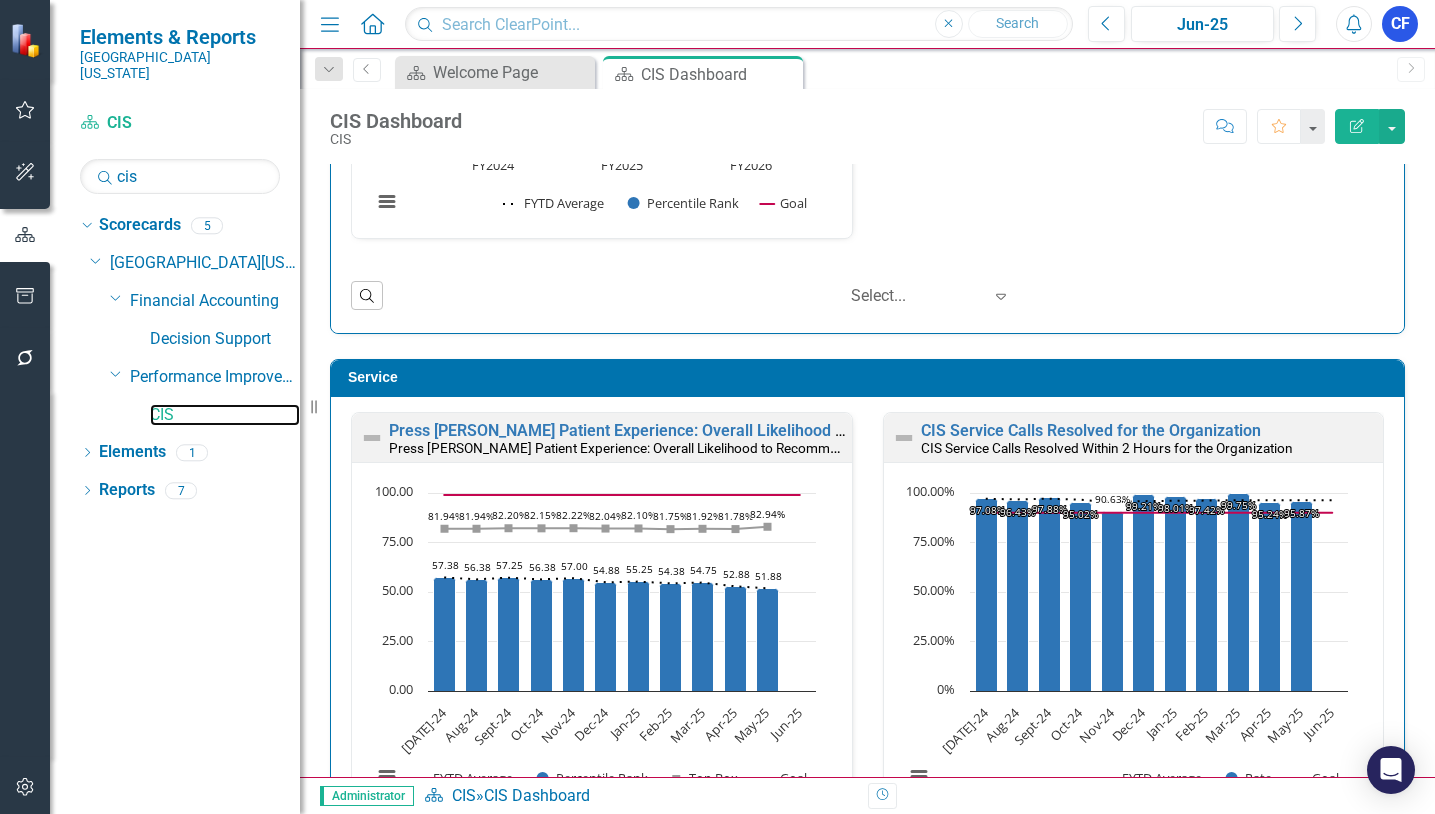 scroll, scrollTop: 974, scrollLeft: 0, axis: vertical 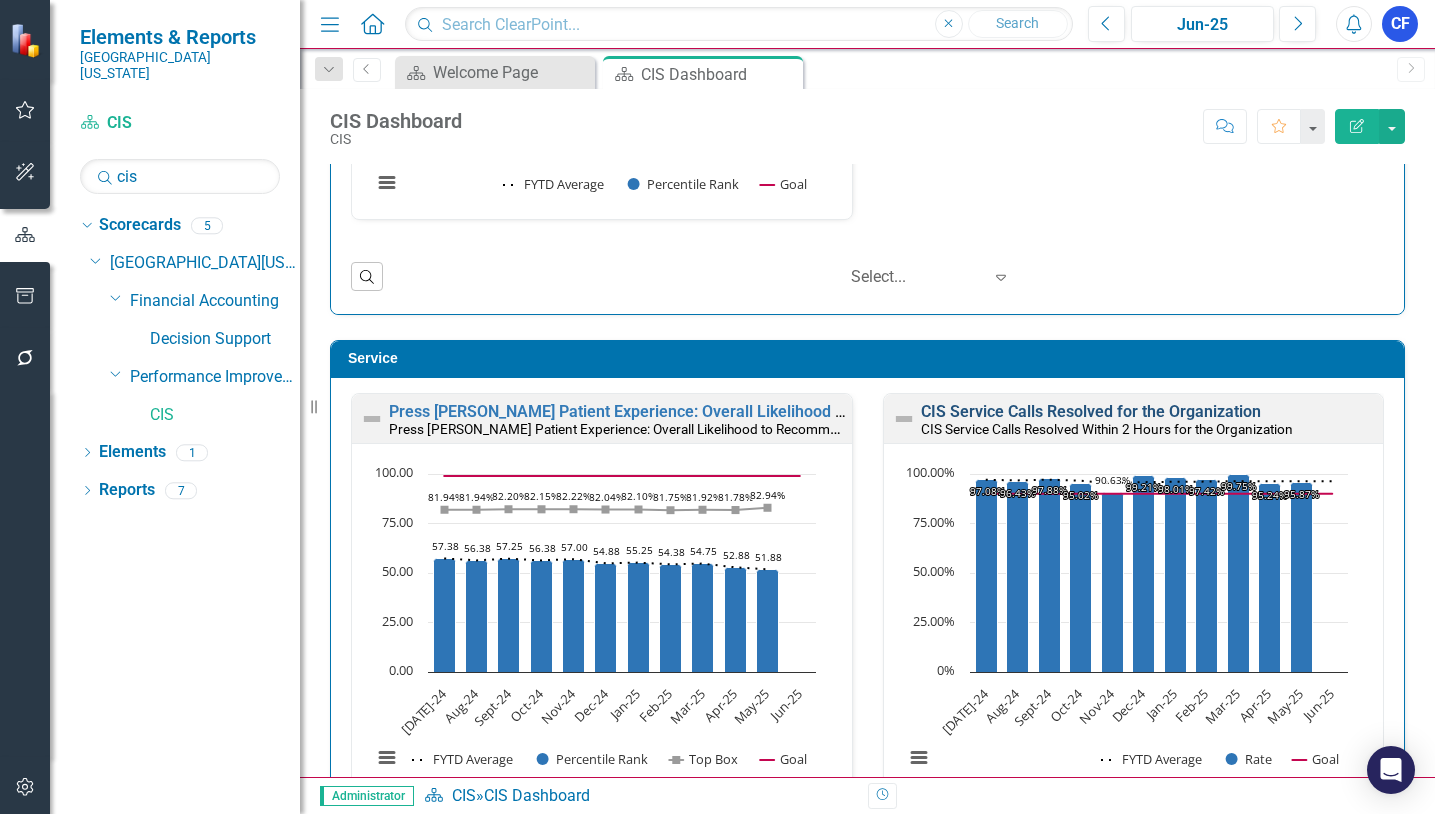 click on "CIS Service Calls Resolved for the Organization" at bounding box center (1091, 411) 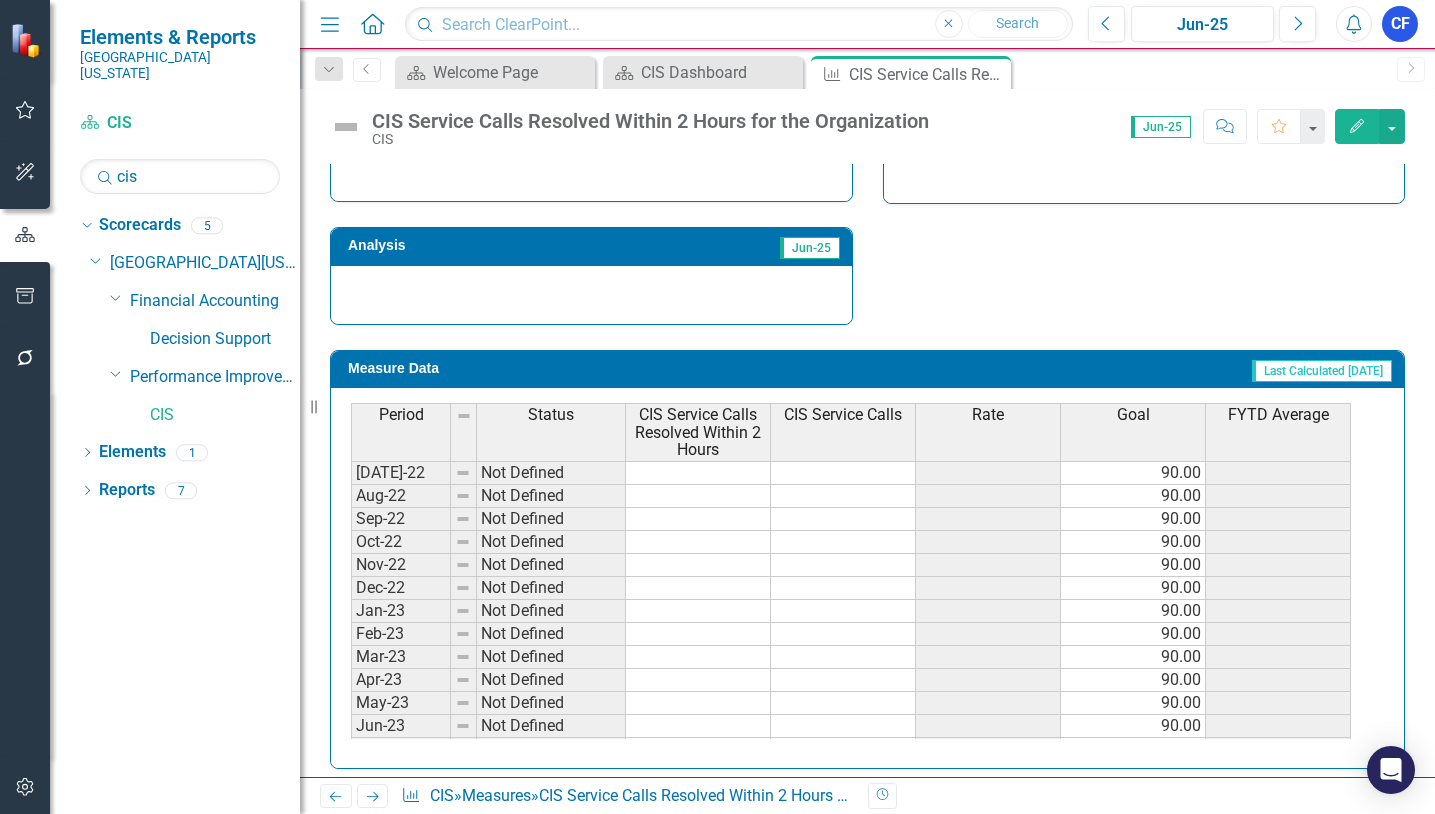 scroll, scrollTop: 715, scrollLeft: 0, axis: vertical 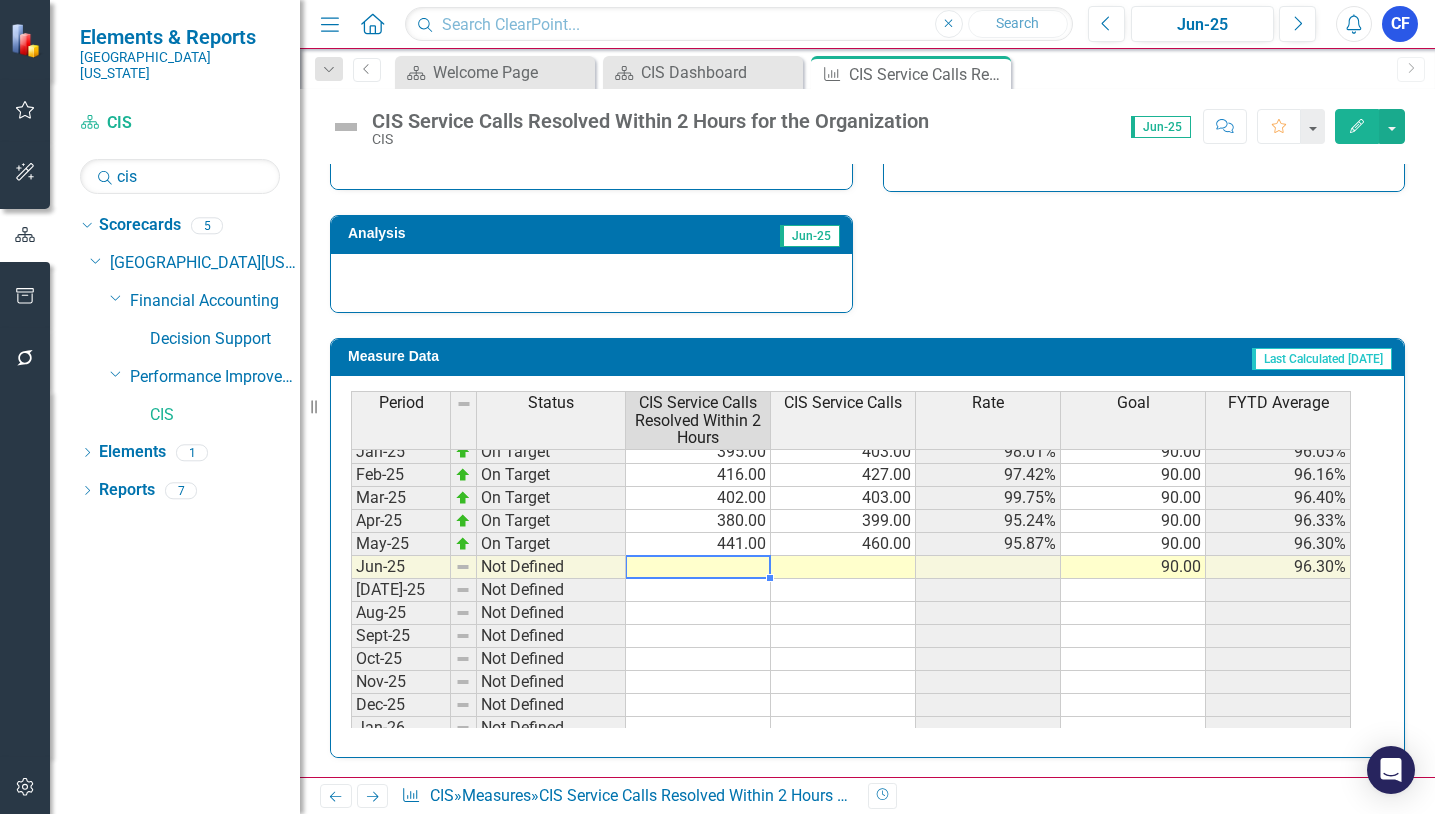 click on "Feb-24 On Target 650.00 660.00 98.48% 90.00 96.89% Mar-24 On Target 915.00 939.00 97.44% 90.00 96.96% Apr-24 Below Plan 757.00 874.00 86.61% 90.00 95.85% May-24 On Target 825.00 846.00 97.52% 90.00 96.01% Jun-24 On Target 603.00 618.00 97.57% 90.00 96.11% [DATE]-24 On Target 766.00 789.00 97.08% 90.00 97.08% Aug-24 On Target 757.00 785.00 96.43% 90.00 96.76% Sept-24 On Target 783.00 800.00 97.88% 90.00 97.14% Oct-24 On Target 782.00 823.00 95.02% 90.00 96.59% Nov-24 On Target 754.00 832.00 90.63% 90.00 95.36% Dec-24 On Target 628.00 633.00 99.21% 90.00 95.88% Jan-25 On Target 395.00 403.00 98.01% 90.00 96.05% Feb-25 On Target 416.00 427.00 97.42% 90.00 96.16% Mar-25 On Target 402.00 403.00 99.75% 90.00 96.40% Apr-25 On Target 380.00 399.00 95.24% 90.00 96.33% May-25 On Target 441.00 460.00 95.87% 90.00 96.30% Jun-25 Not Defined 90.00 96.30% [DATE]-25 Not Defined Aug-25 Not Defined Sept-25 Not Defined Oct-25 Not Defined Nov-25 Not Defined Dec-25 Not Defined Jan-26 Not Defined Feb-26 Not Defined Mar-26 Not Defined" at bounding box center [851, 521] 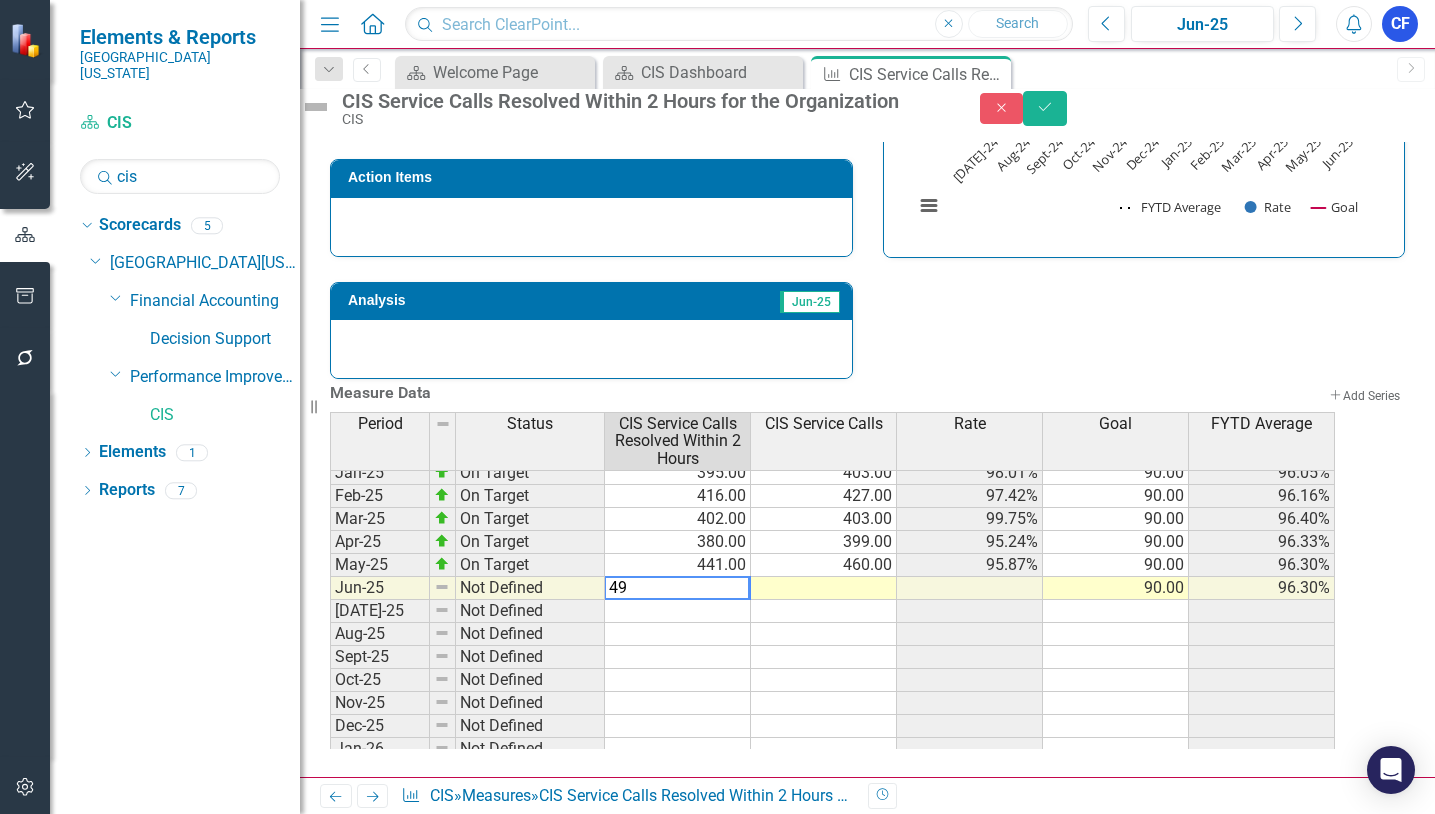 type on "491" 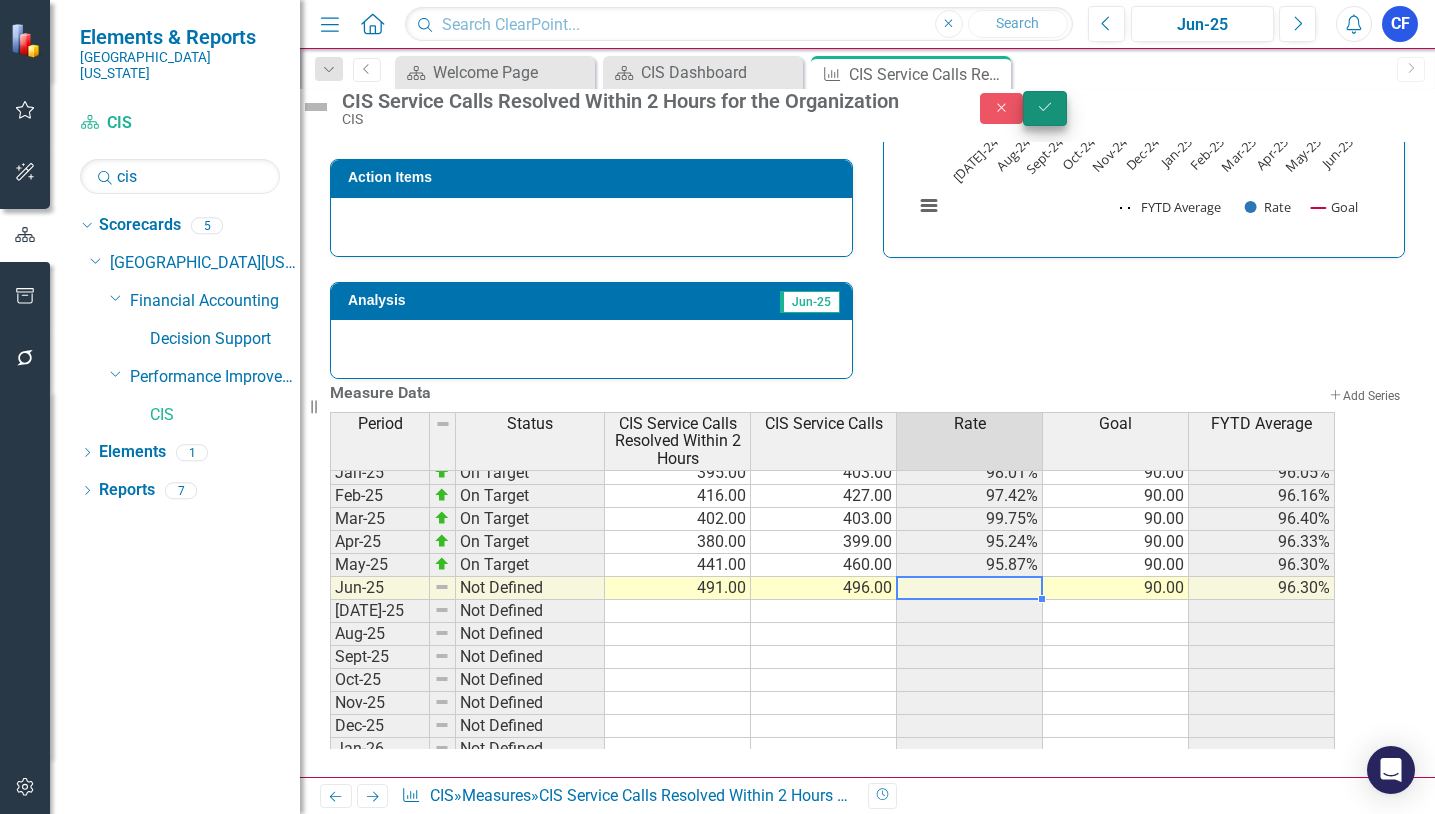 type on "496" 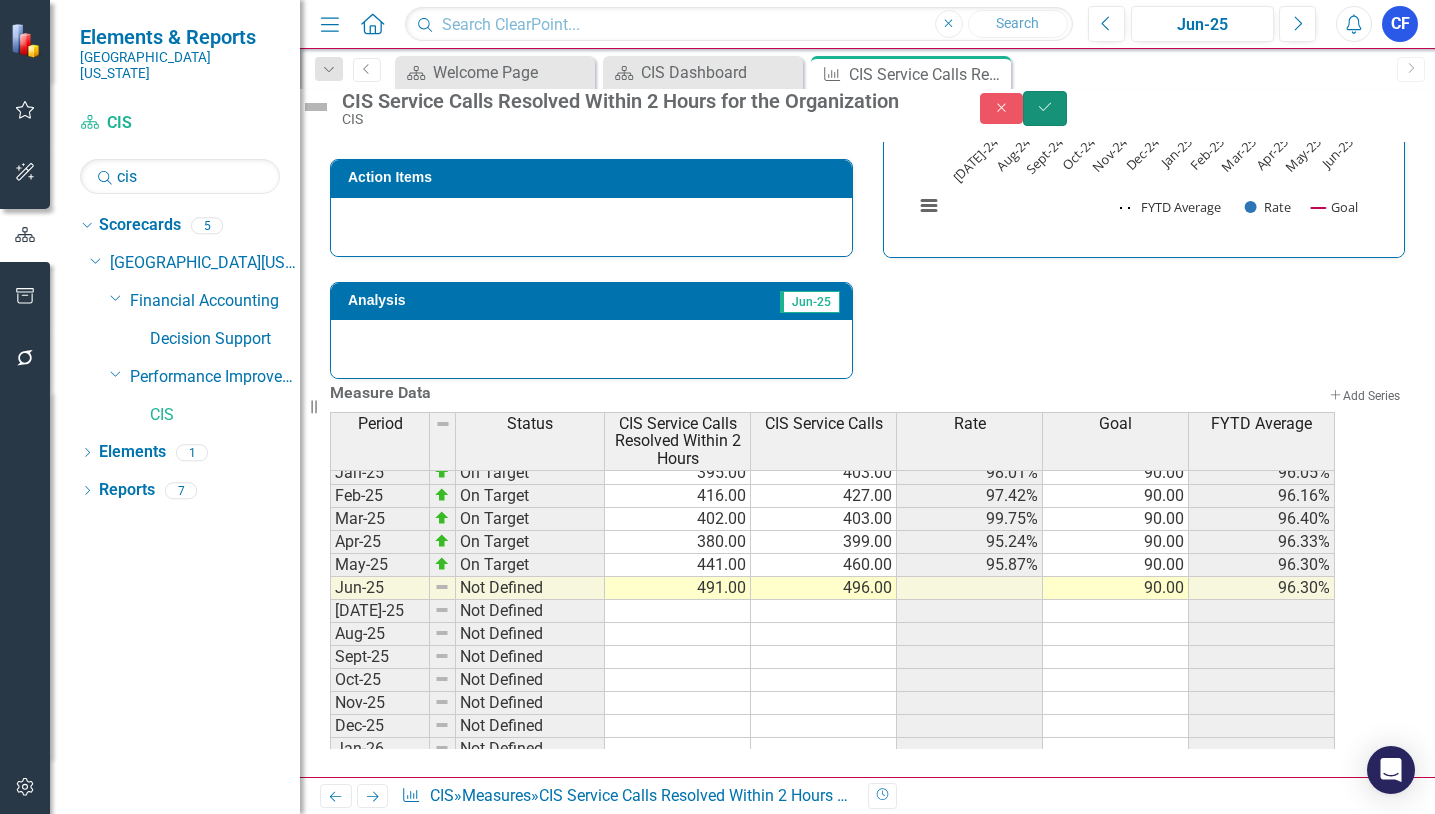 click on "Save" 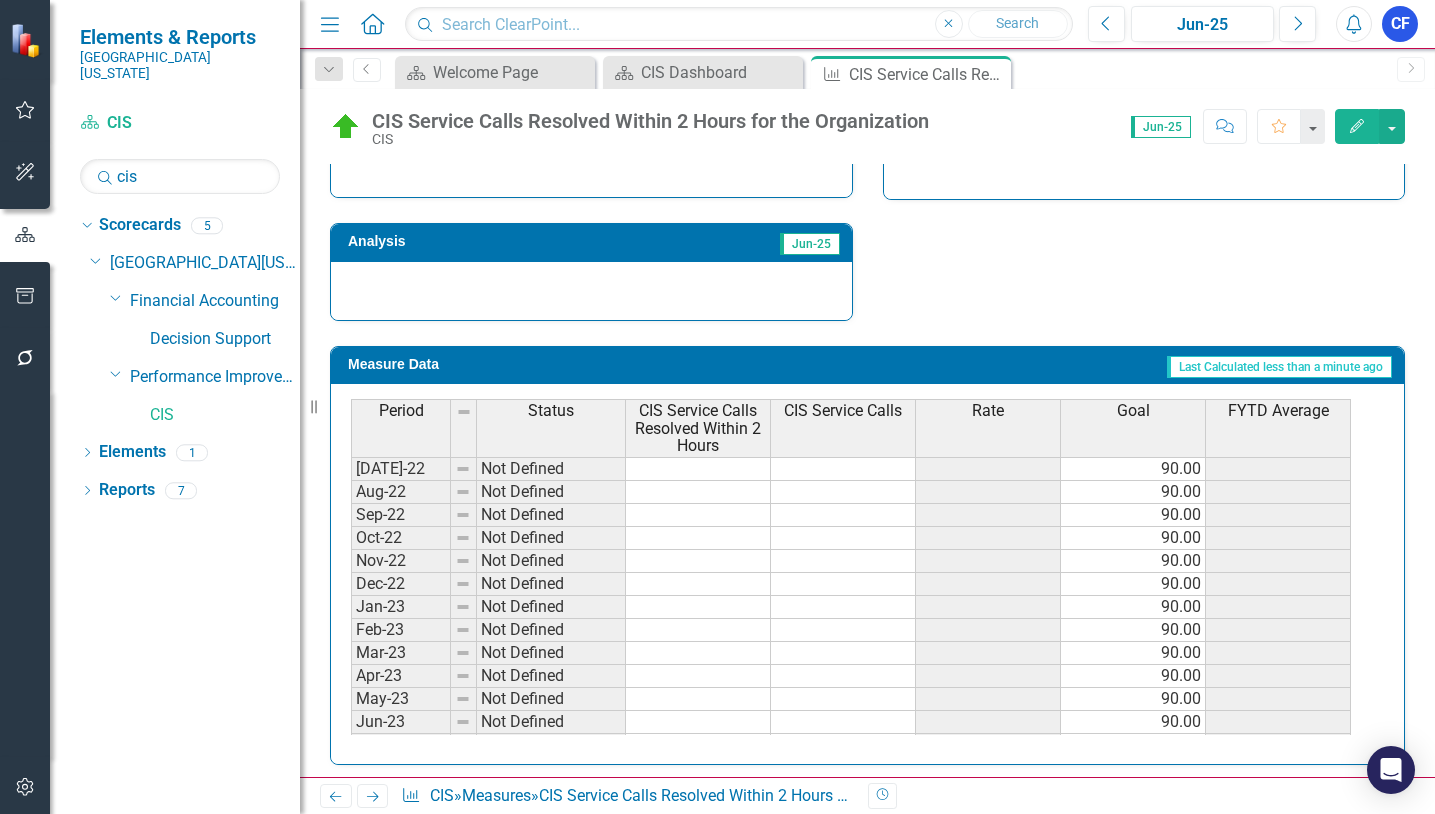 scroll, scrollTop: 715, scrollLeft: 0, axis: vertical 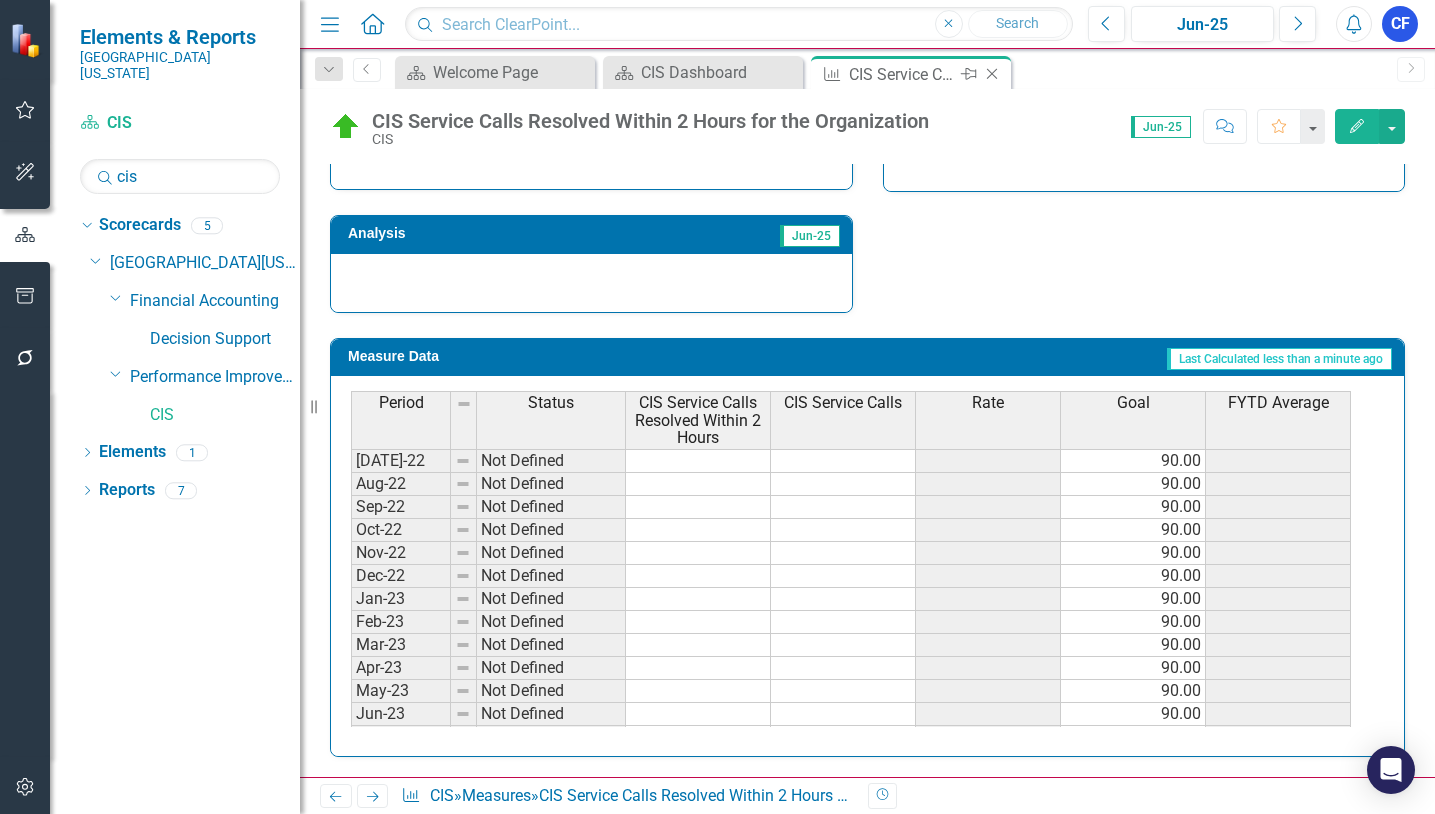 click on "Close" 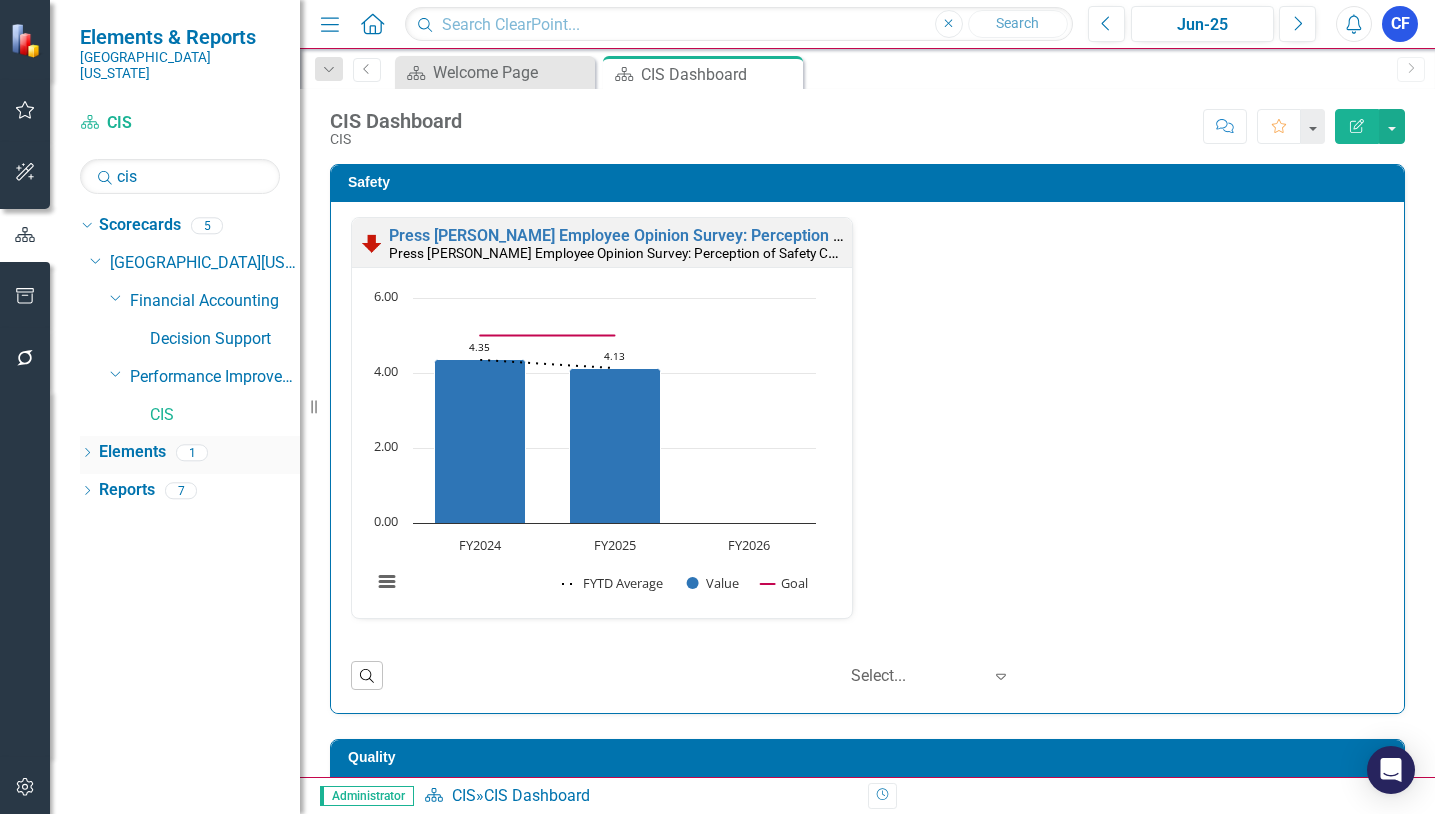 click on "Elements" at bounding box center [132, 452] 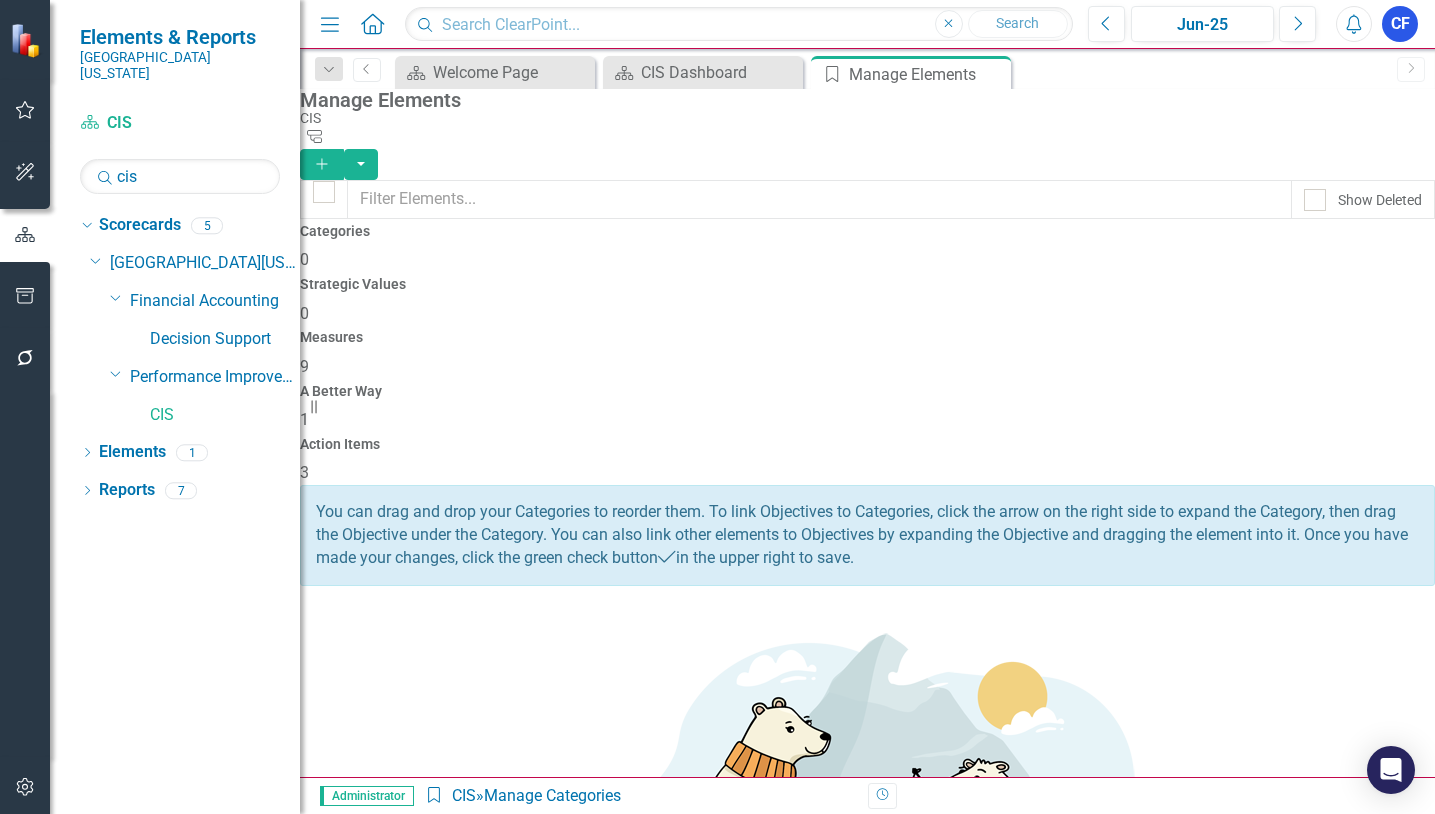 click on "Action Items" at bounding box center (867, 444) 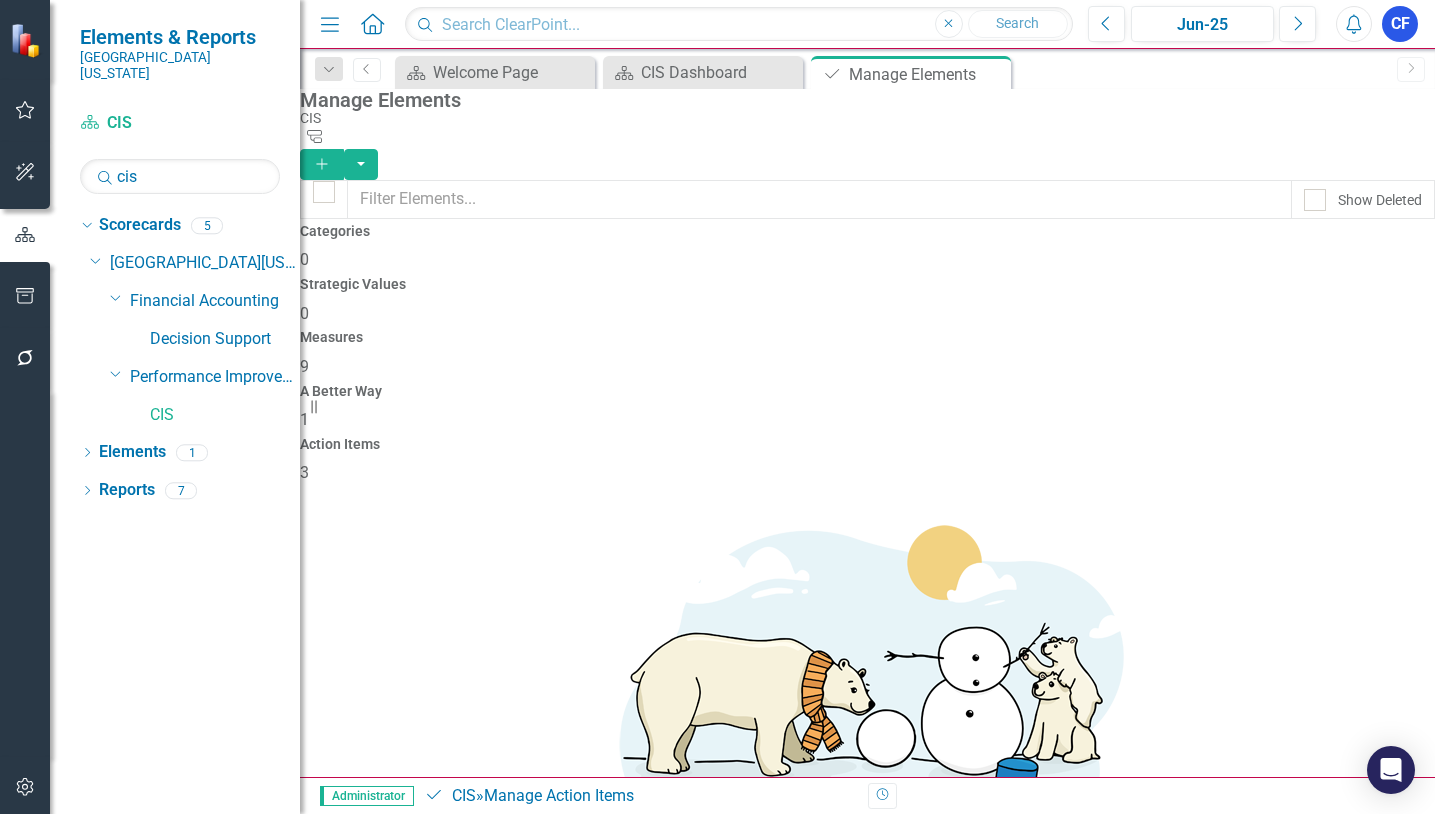 click on "FY25 EOS PDSA" at bounding box center (394, 1292) 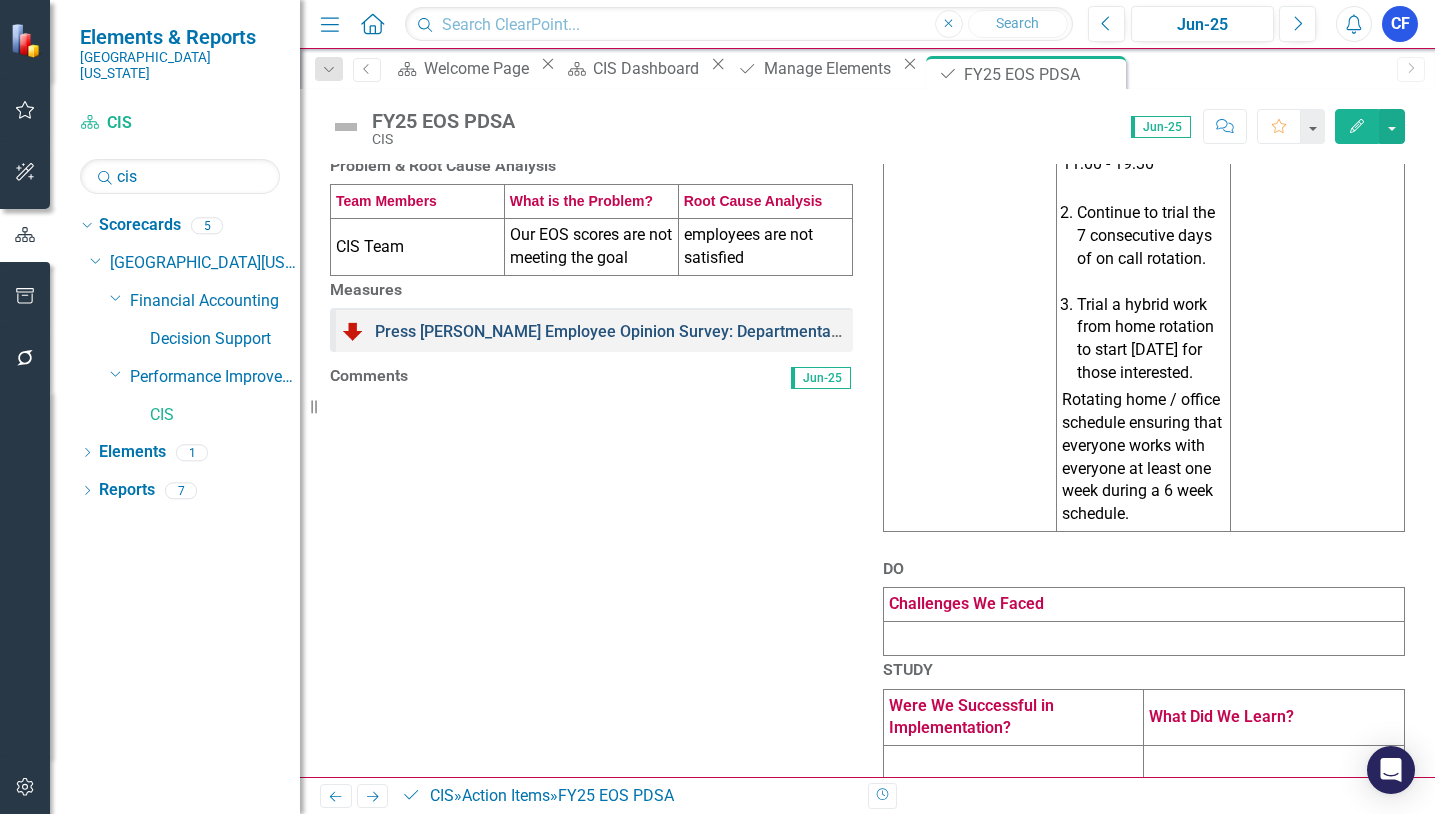 scroll, scrollTop: 500, scrollLeft: 0, axis: vertical 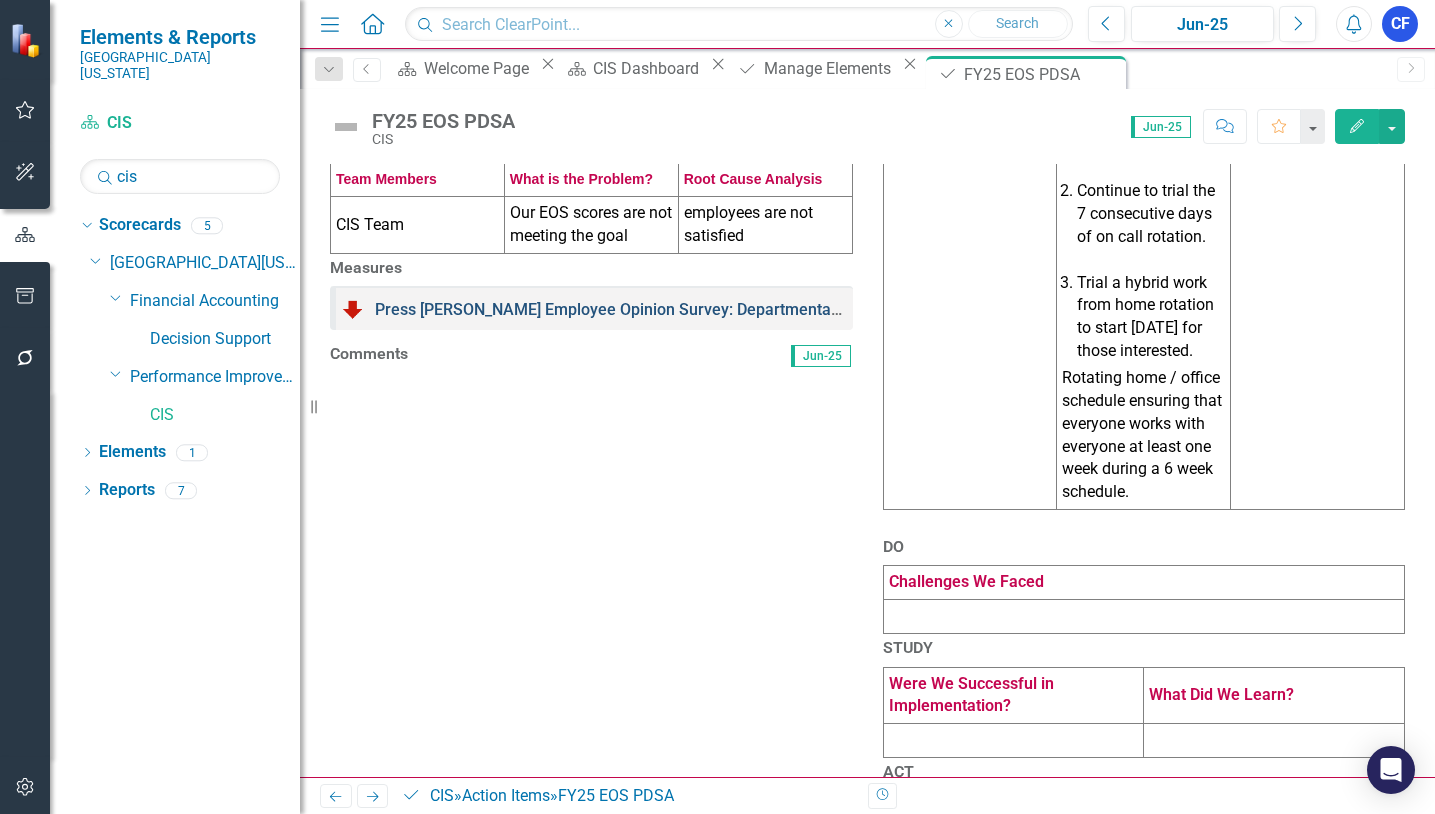click on "Press [PERSON_NAME] Employee Opinion Survey: Departmental Employee Engagement Score" at bounding box center (713, 309) 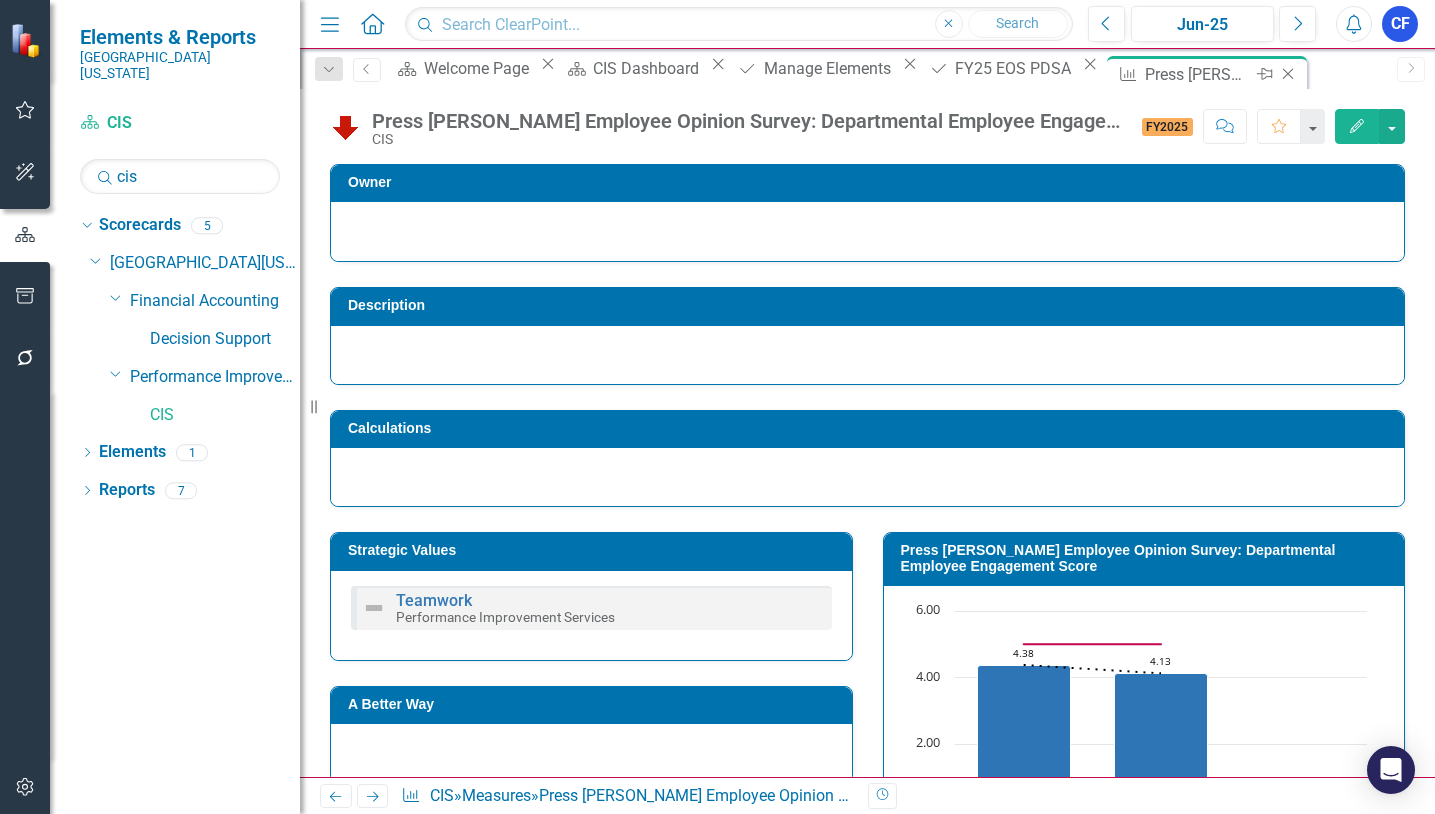 click 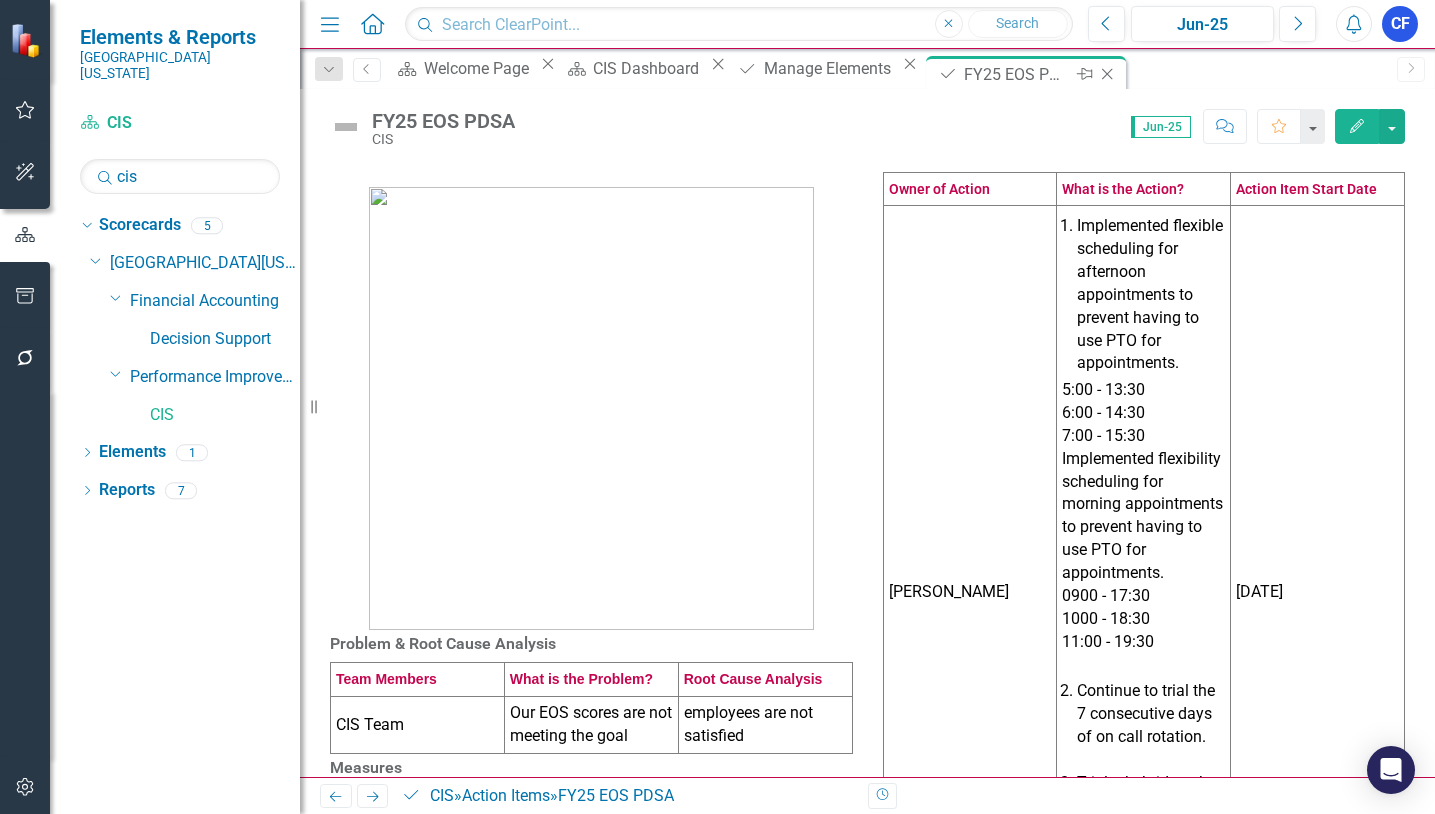 click on "Close" 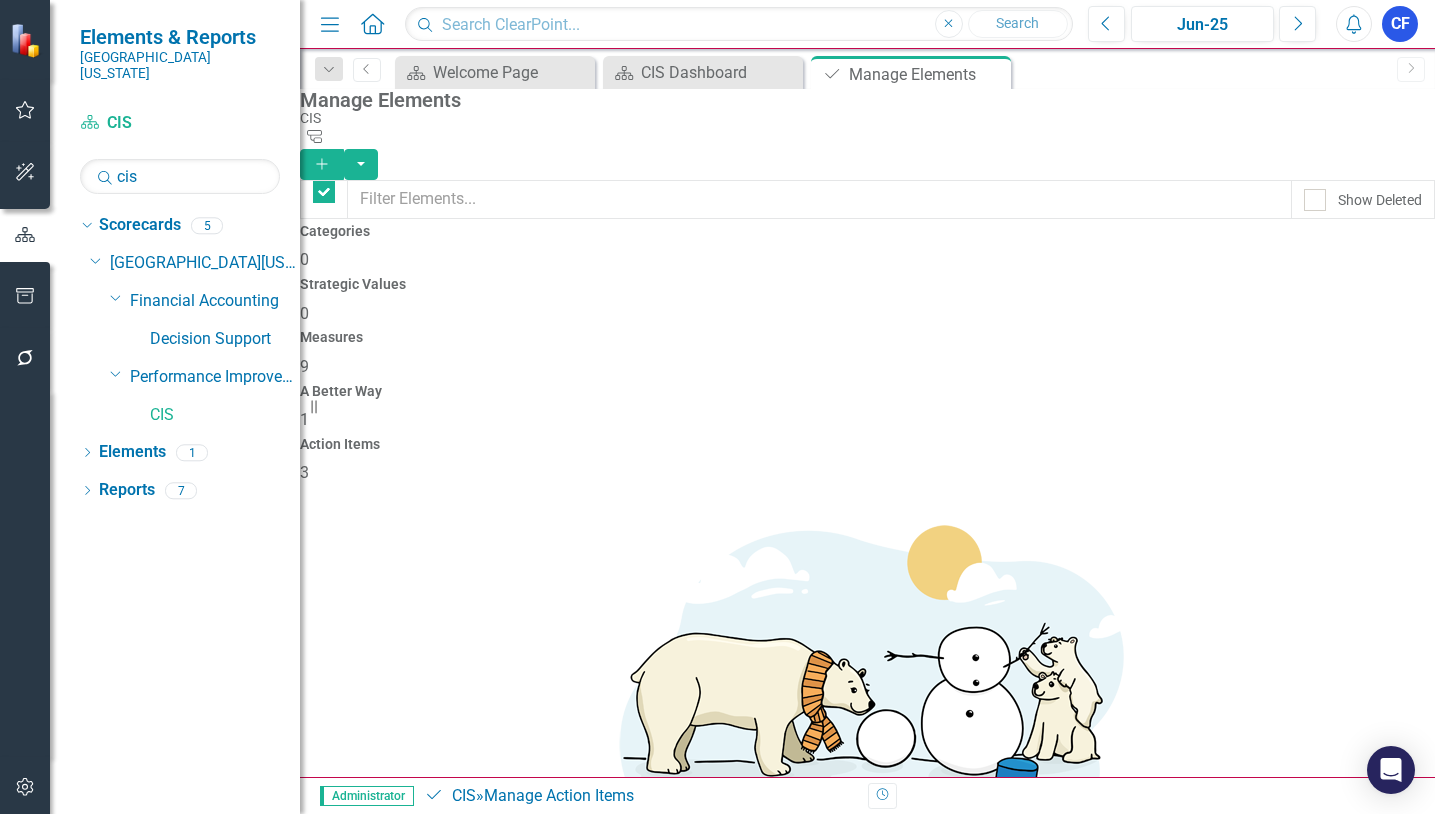 checkbox on "false" 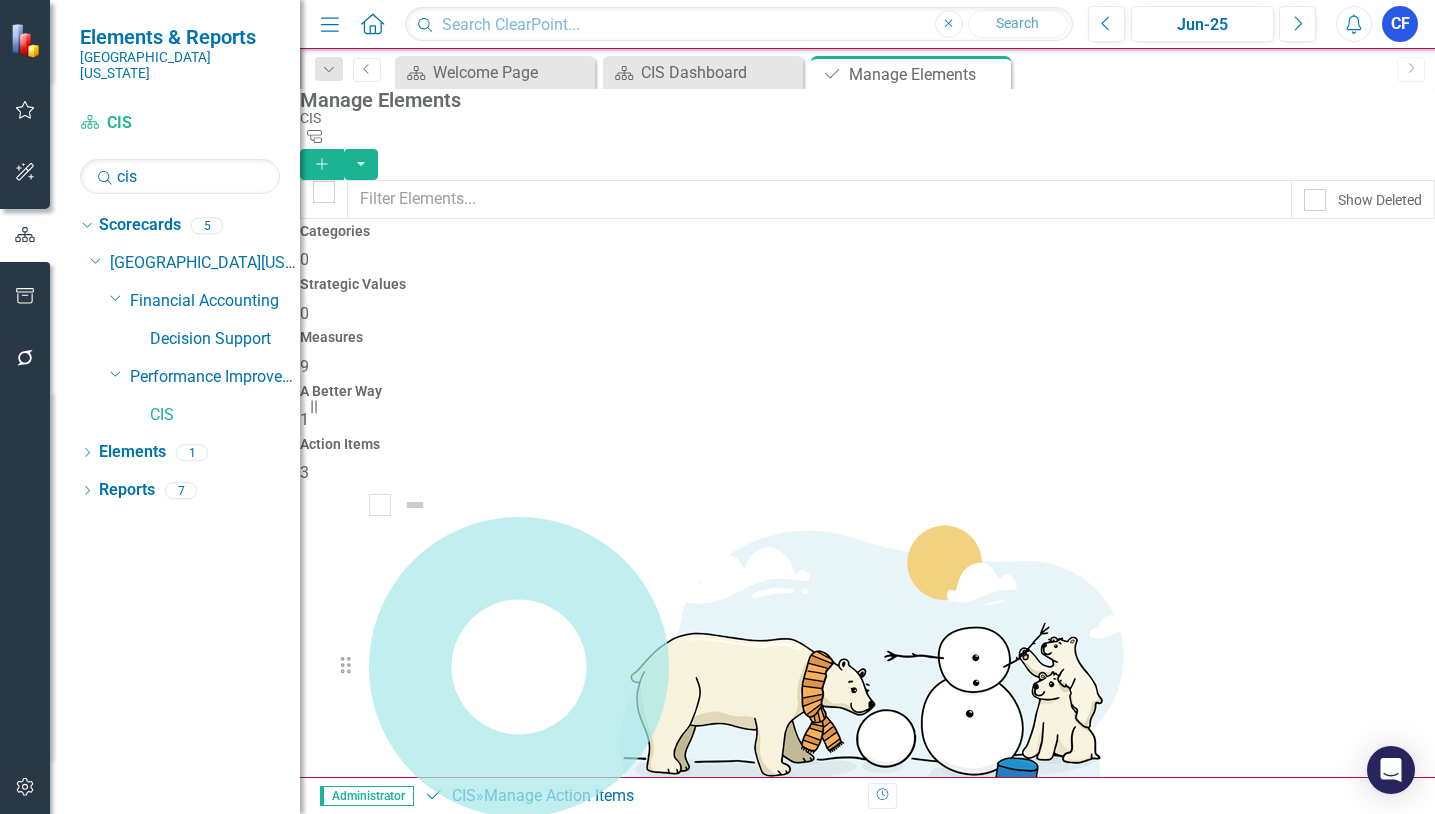 drag, startPoint x: 363, startPoint y: 392, endPoint x: 366, endPoint y: 524, distance: 132.03409 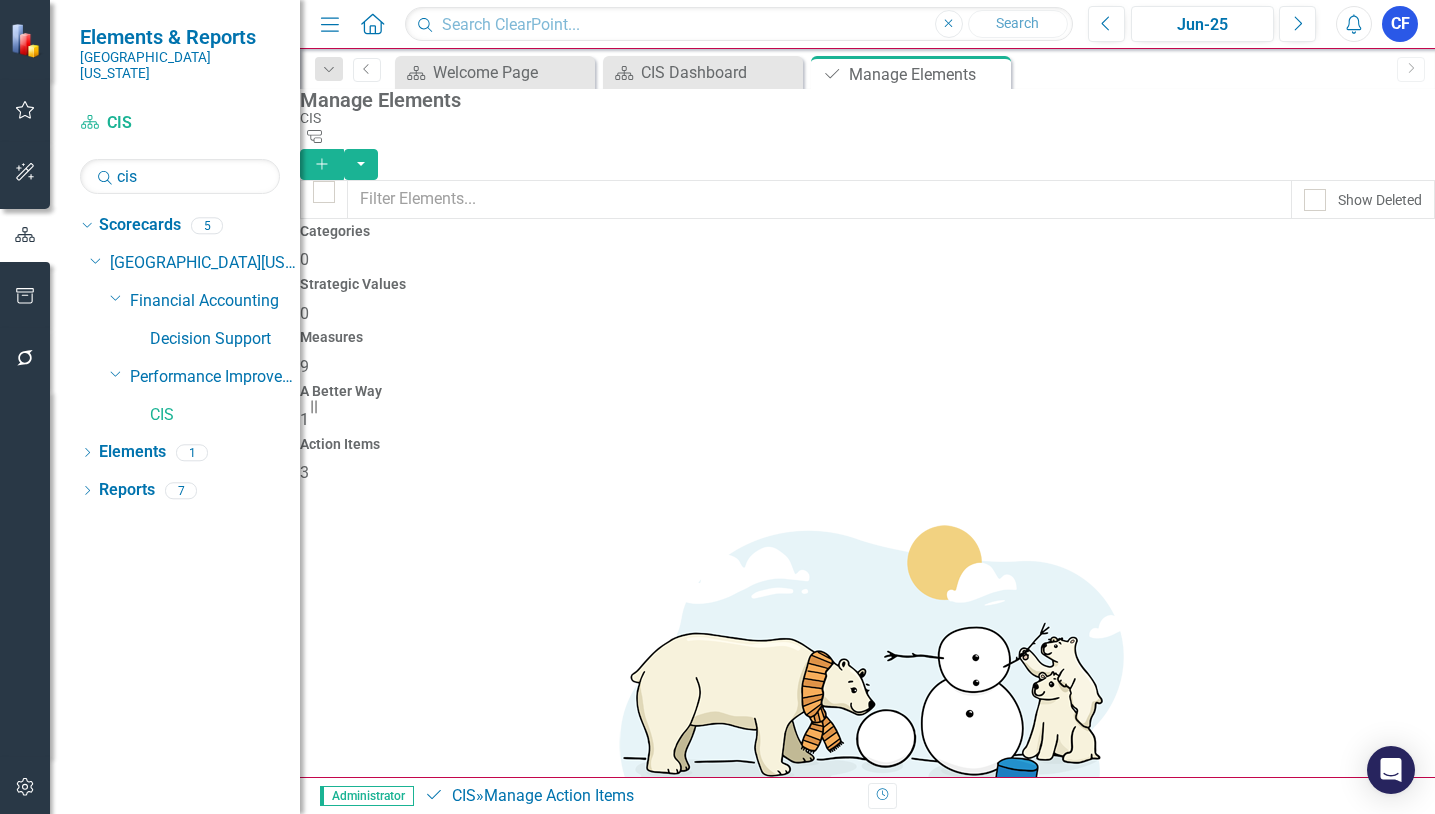 click on "Dropdown Menu" 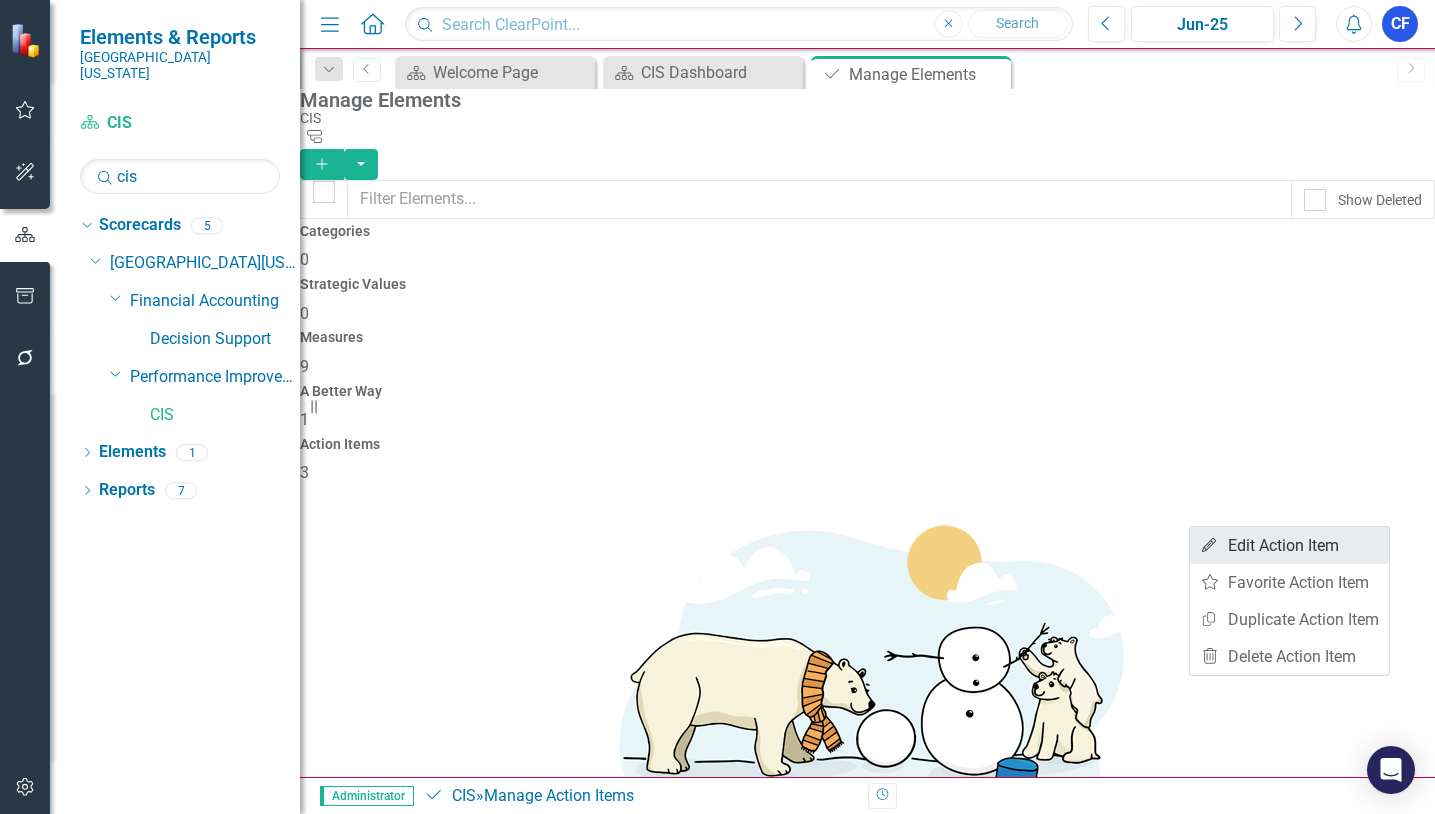 click on "Edit Edit Action Item" at bounding box center [1289, 545] 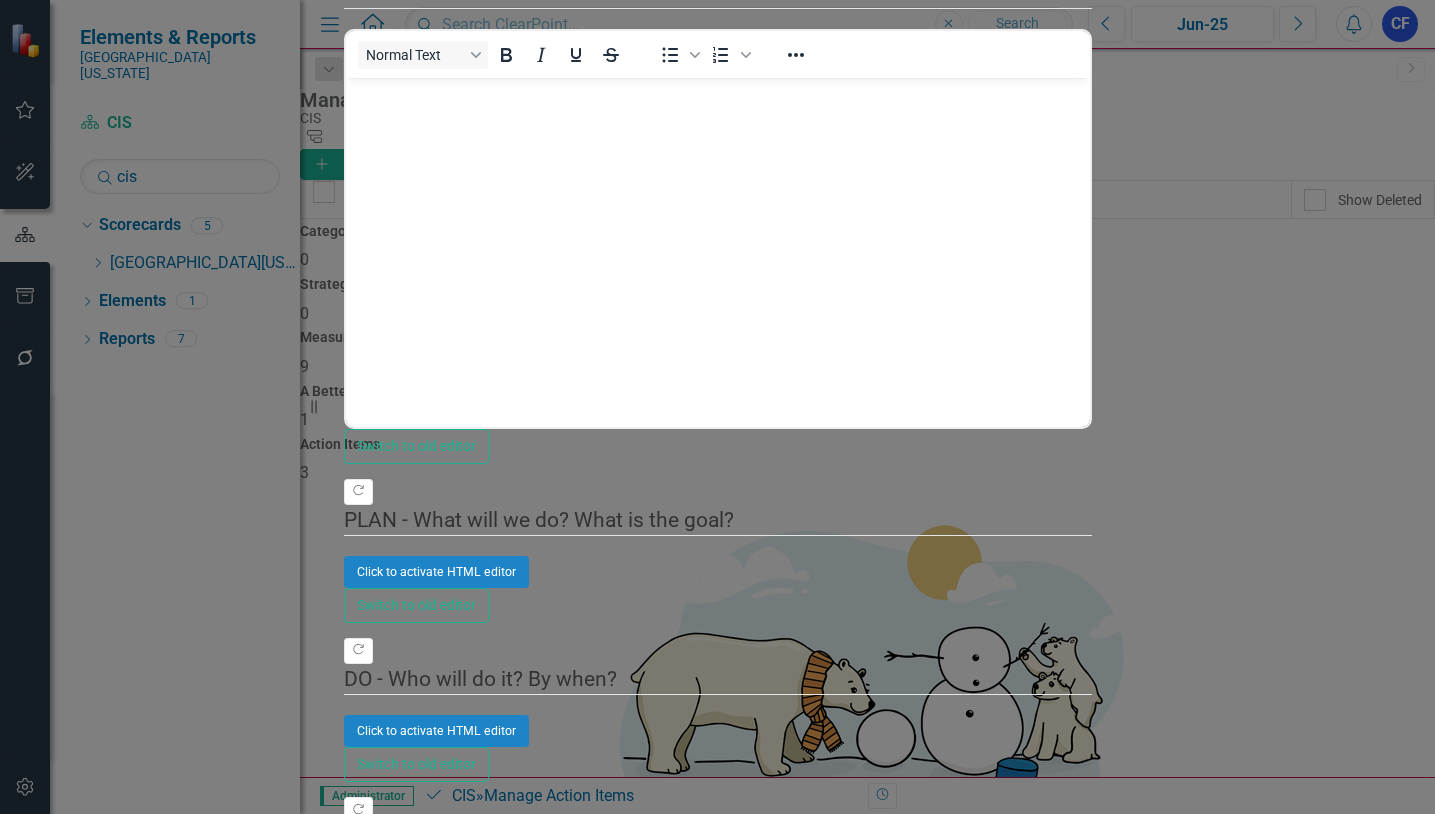 click on "Edit Fields" at bounding box center (480, -236) 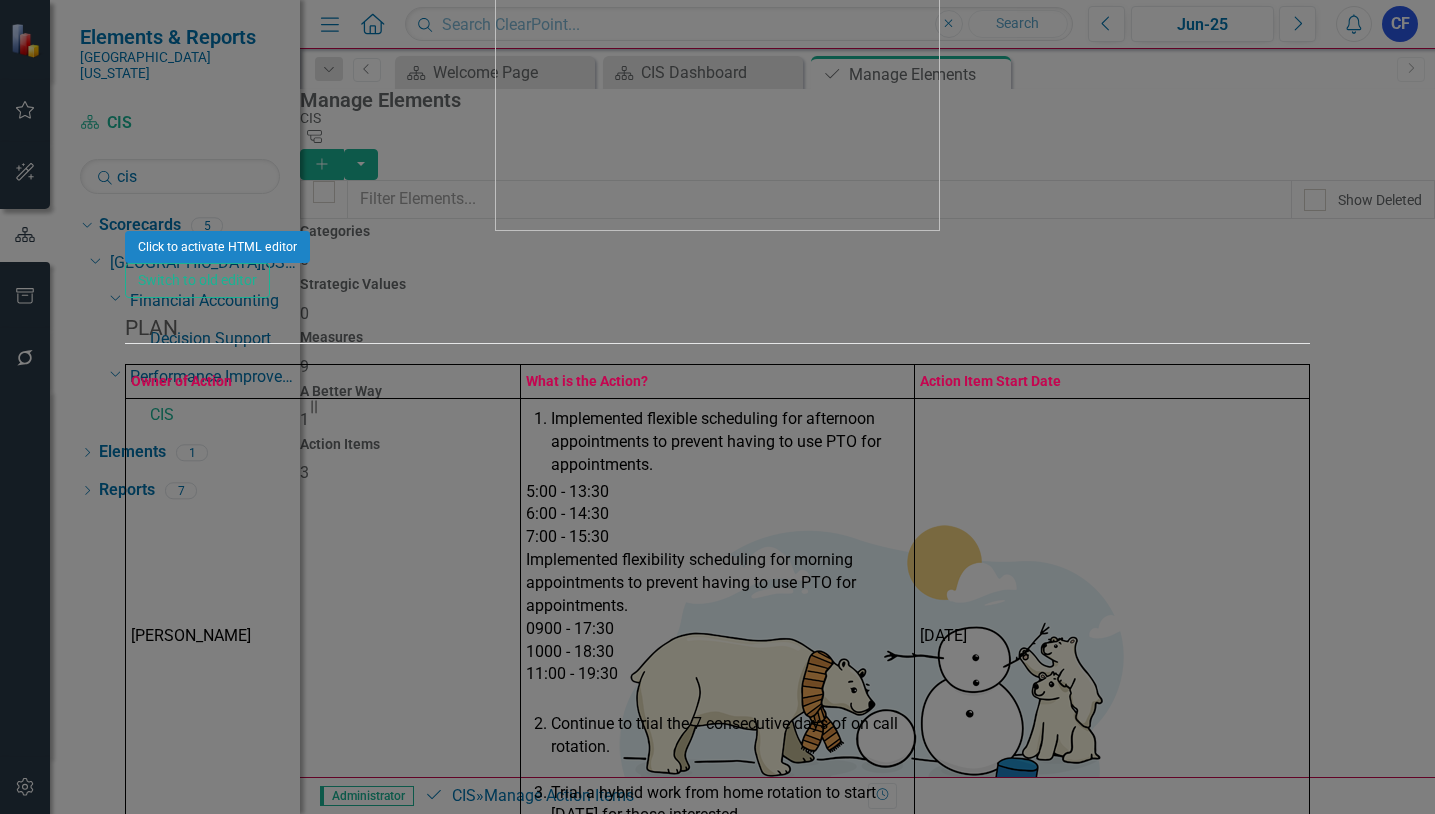 scroll, scrollTop: 0, scrollLeft: 0, axis: both 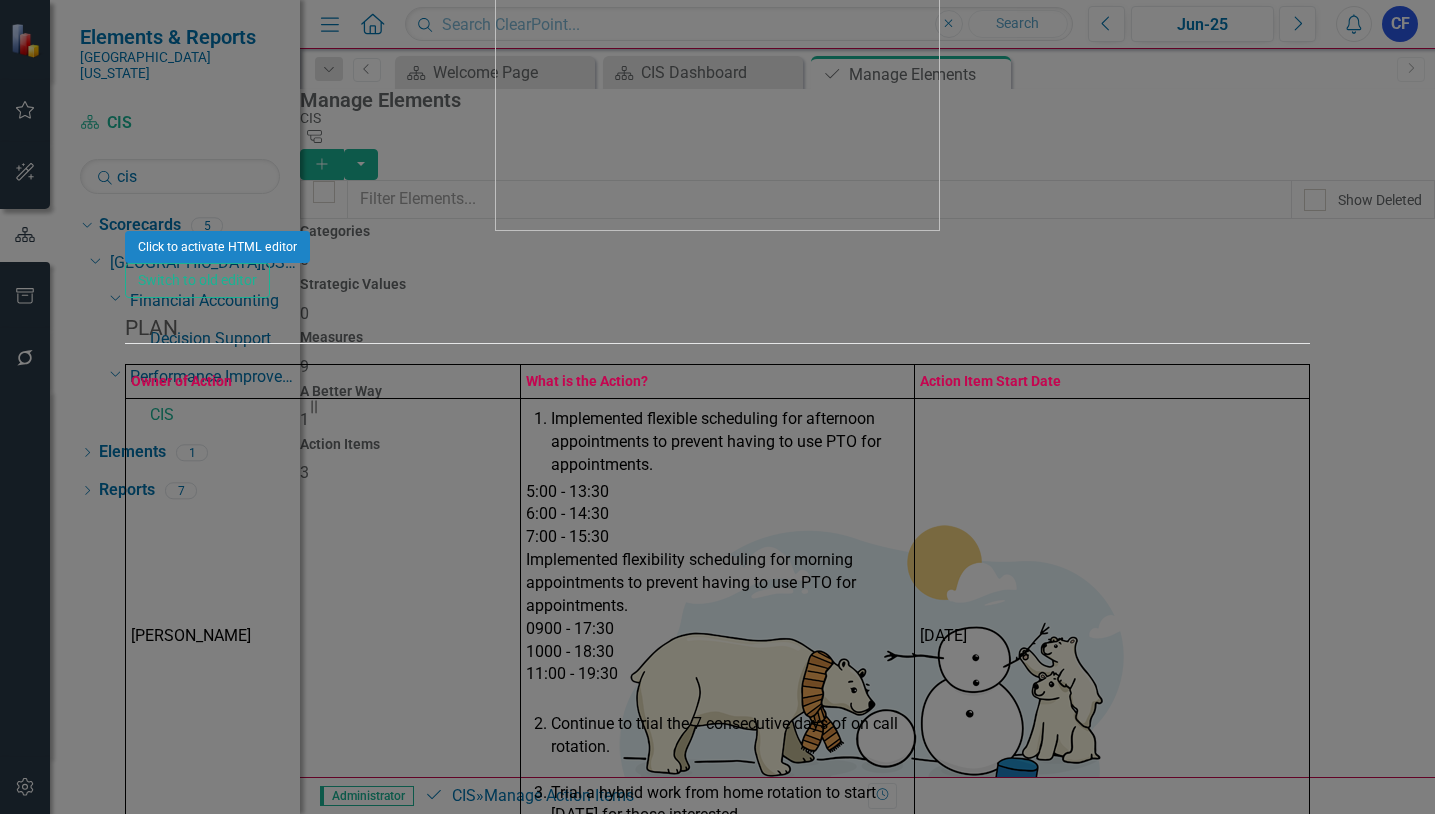 click on "FY25 EOS PDSA" at bounding box center [717, -1003] 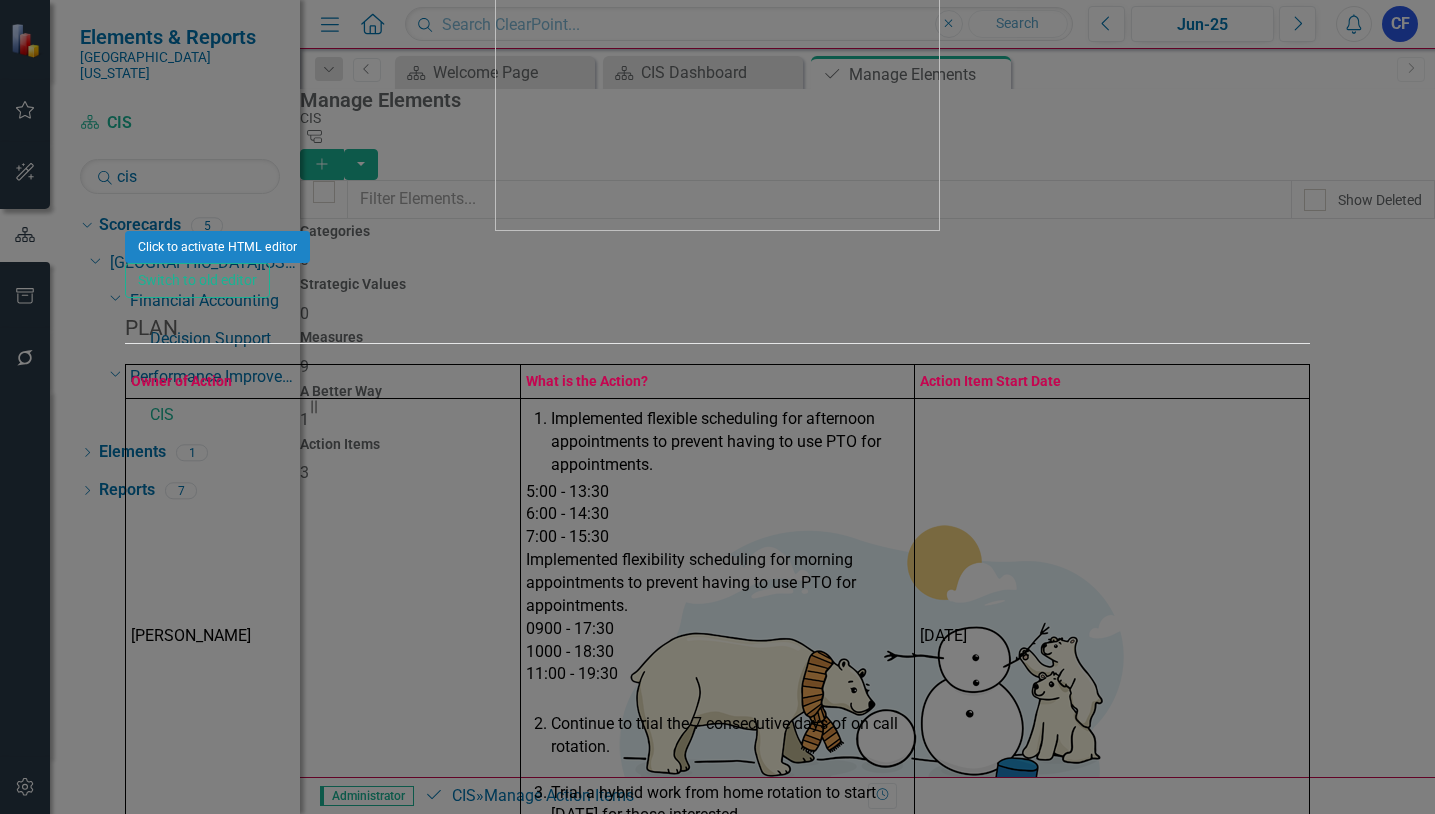 click on "Save" at bounding box center [221, 3395] 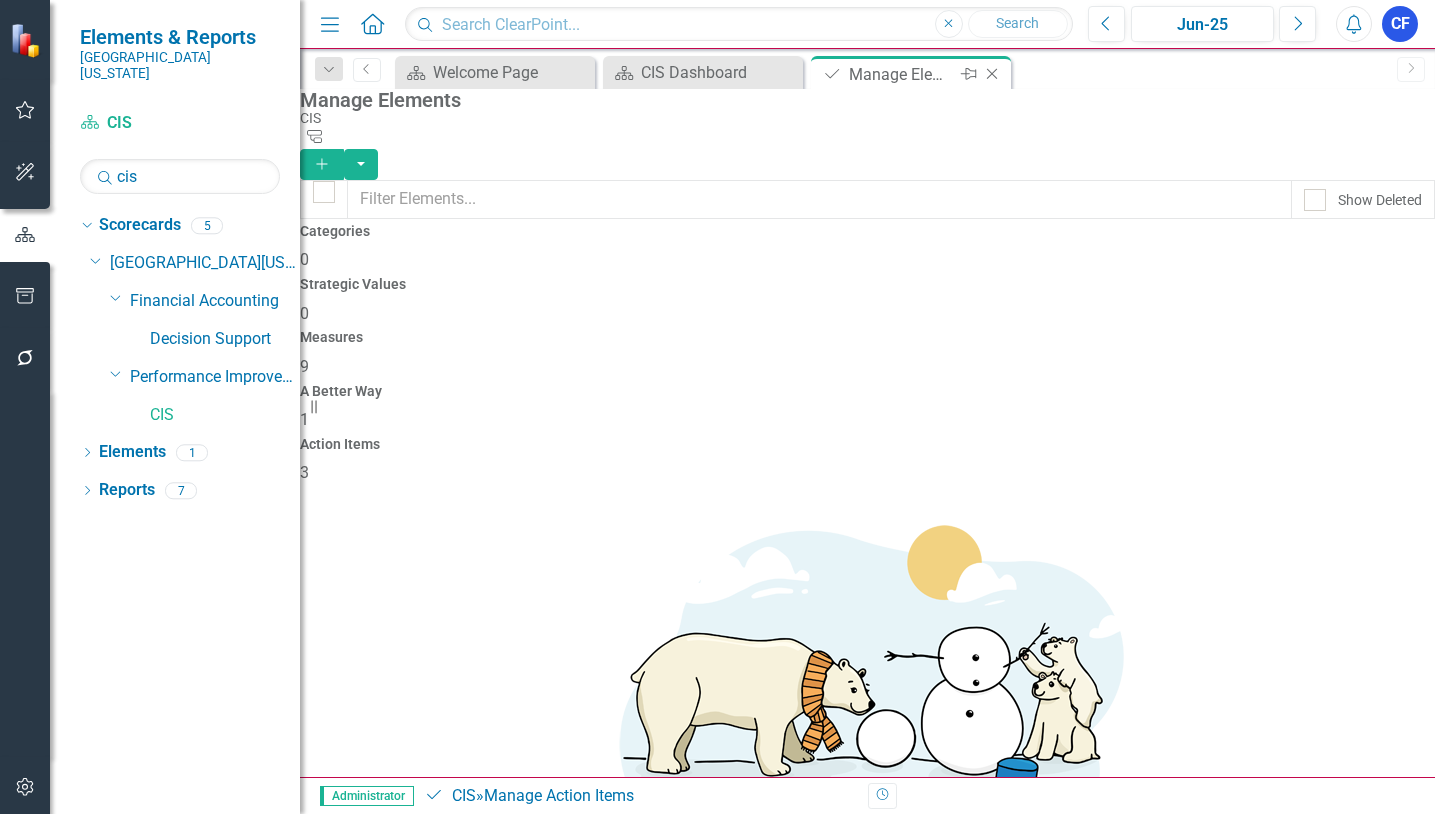 click on "Close" 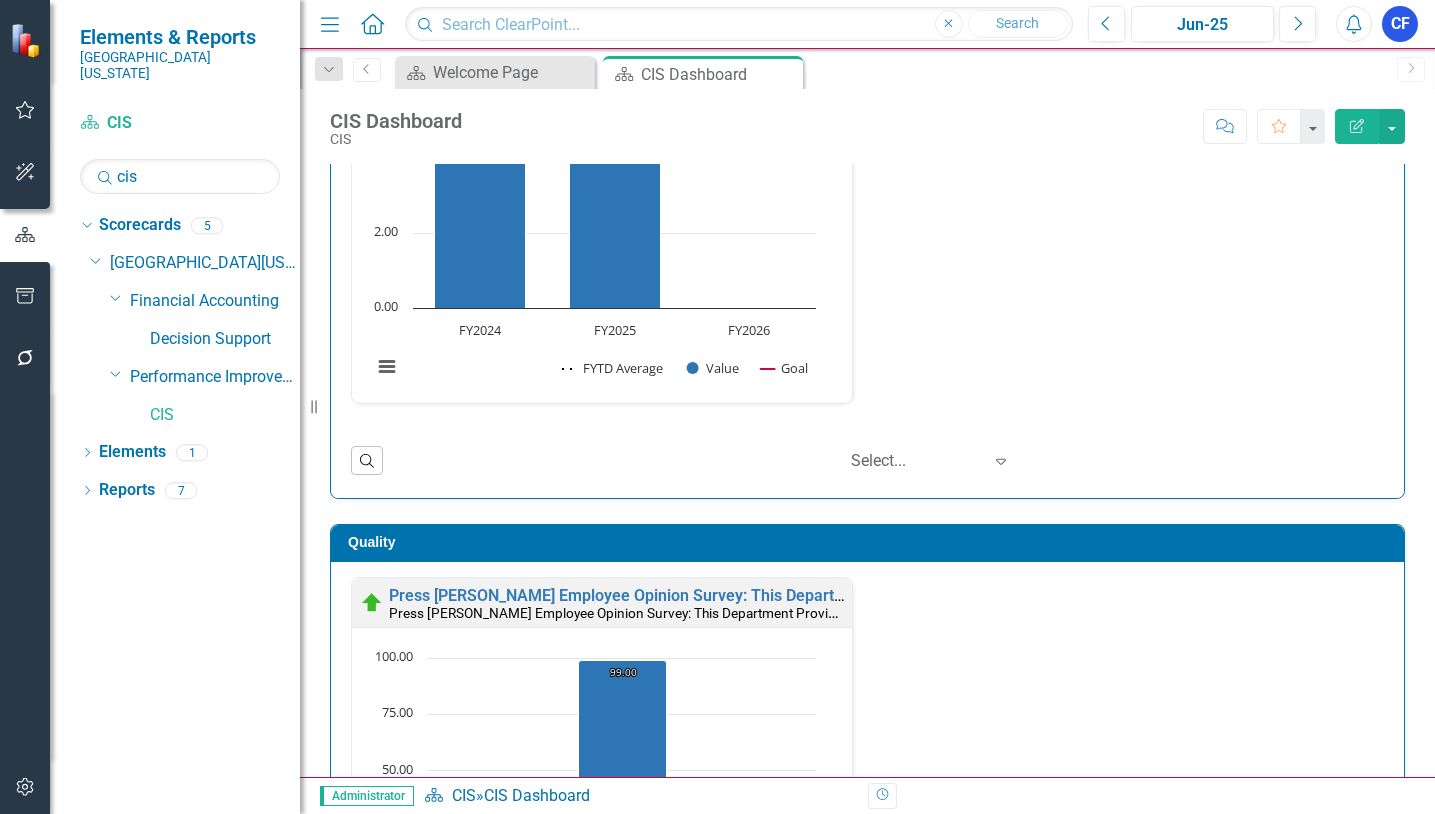 scroll, scrollTop: 0, scrollLeft: 0, axis: both 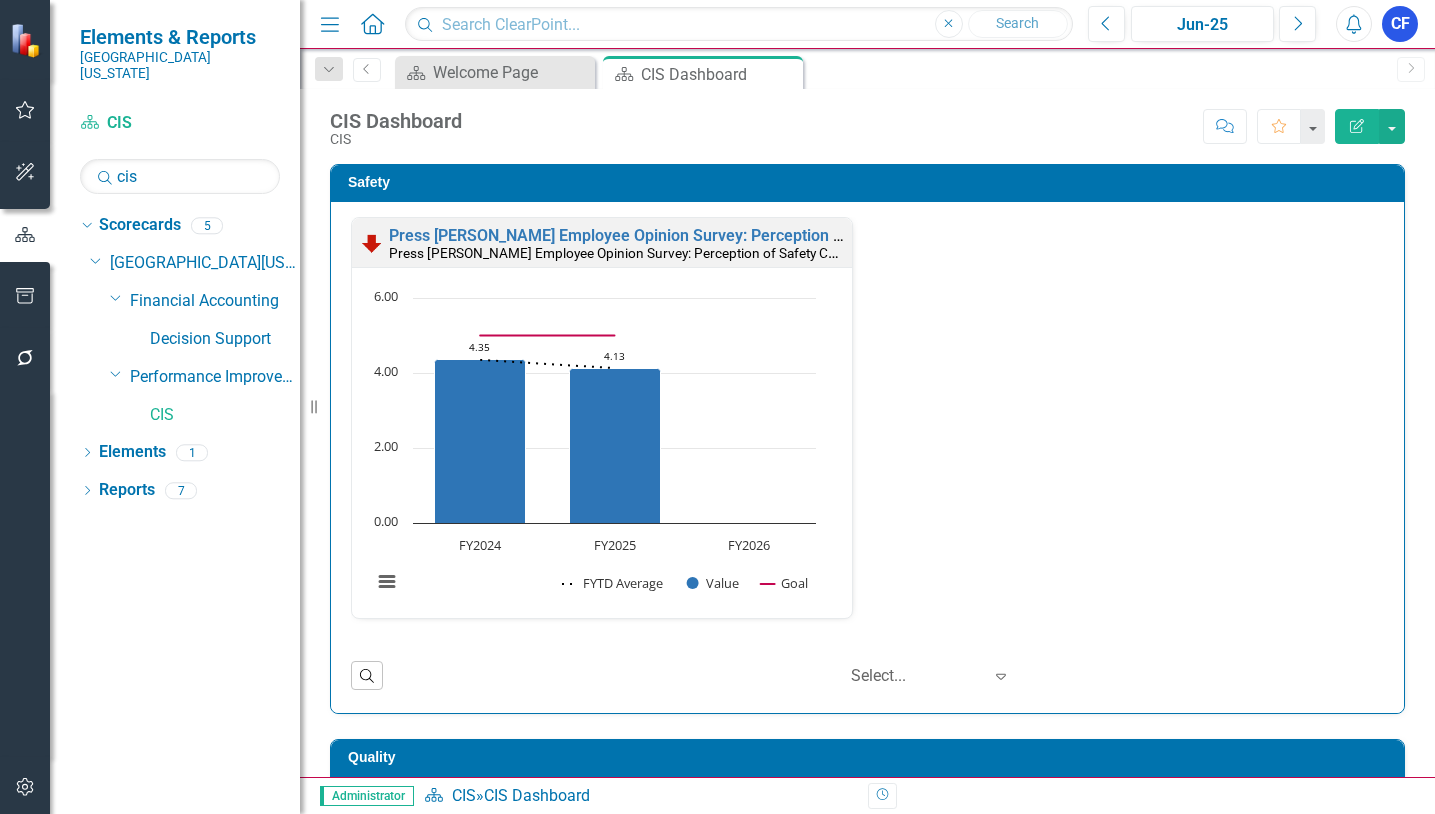 click on "Close" 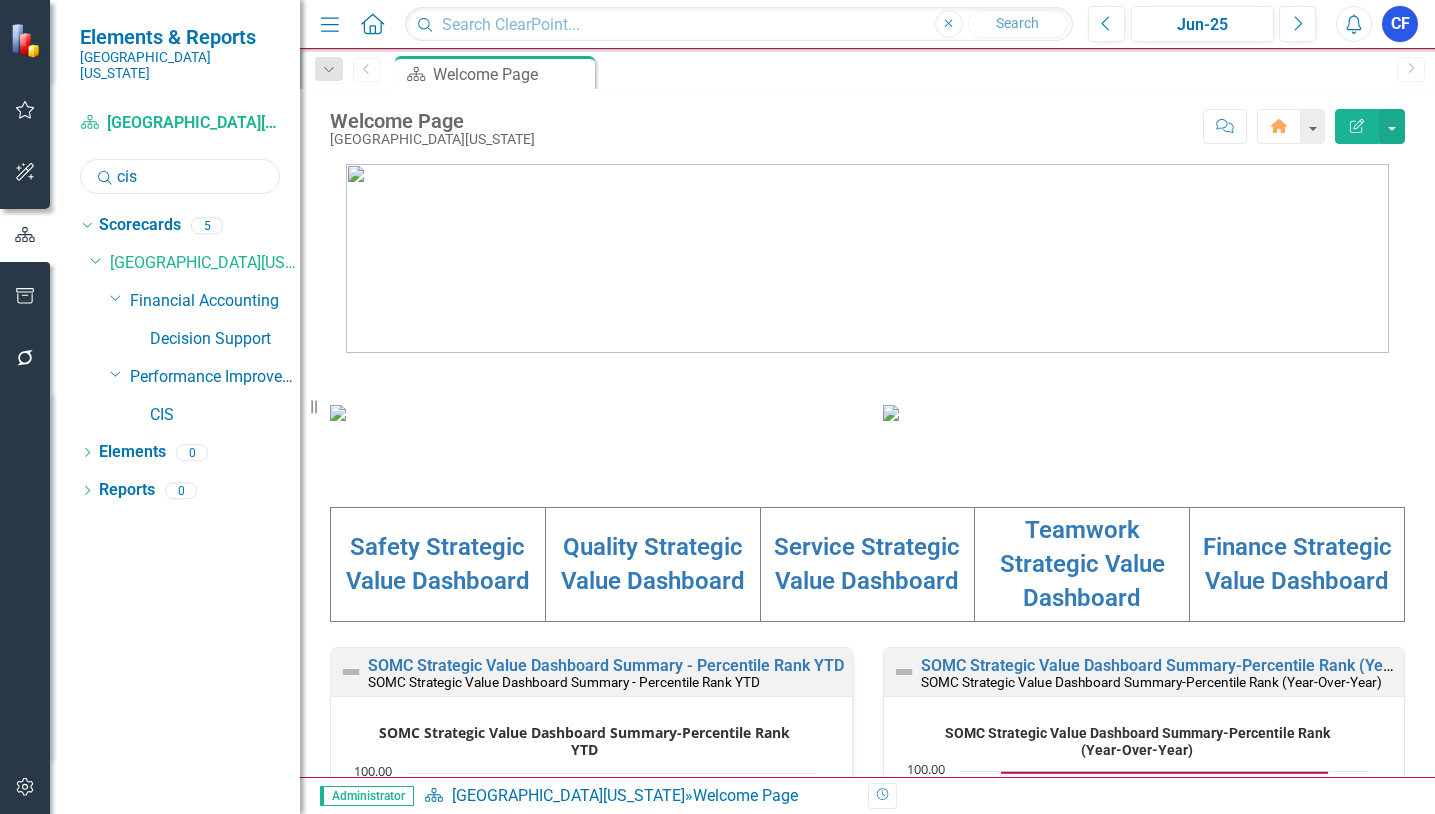 drag, startPoint x: 147, startPoint y: 163, endPoint x: 113, endPoint y: 159, distance: 34.234486 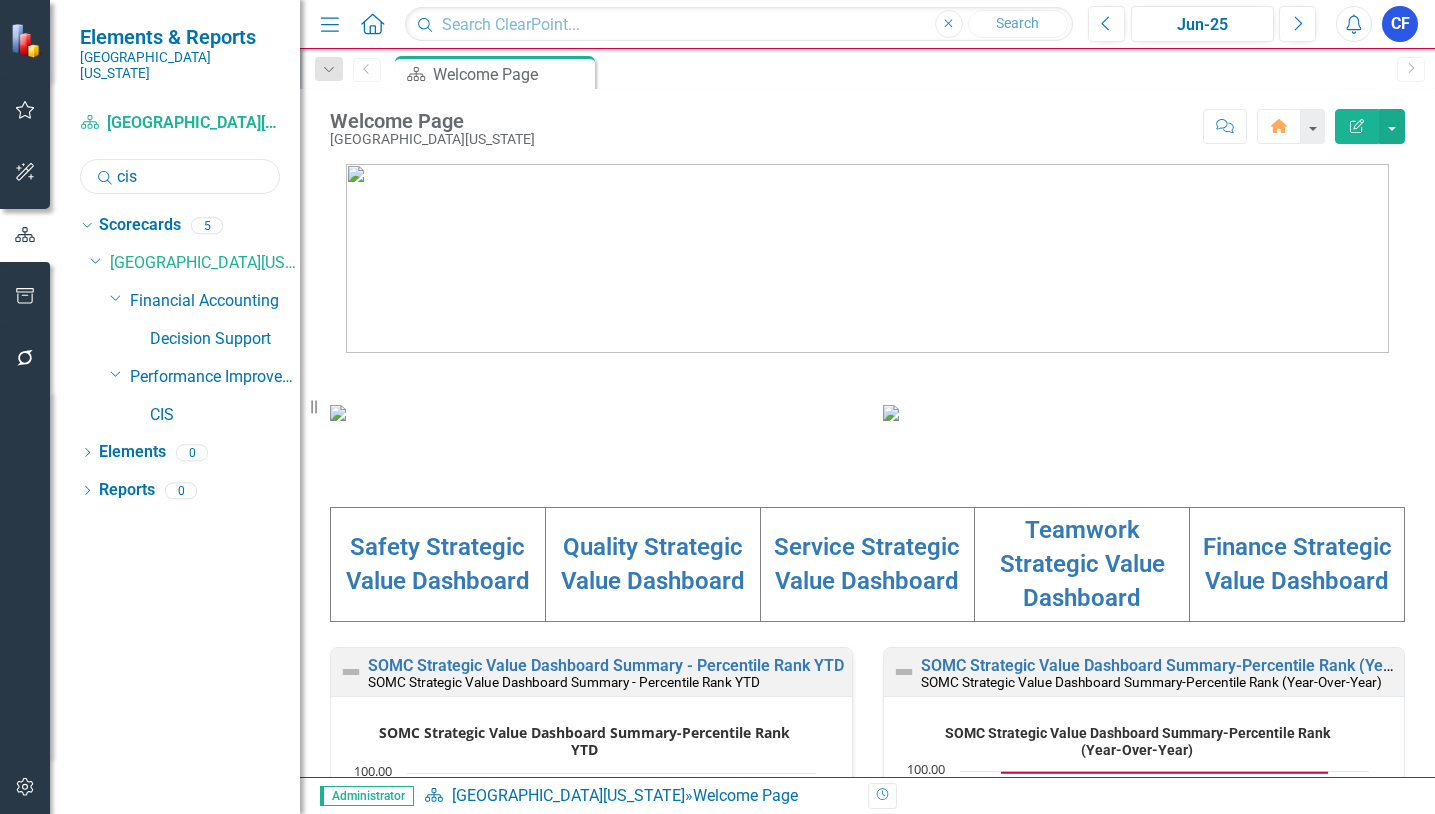 click on "Search cis" at bounding box center (180, 176) 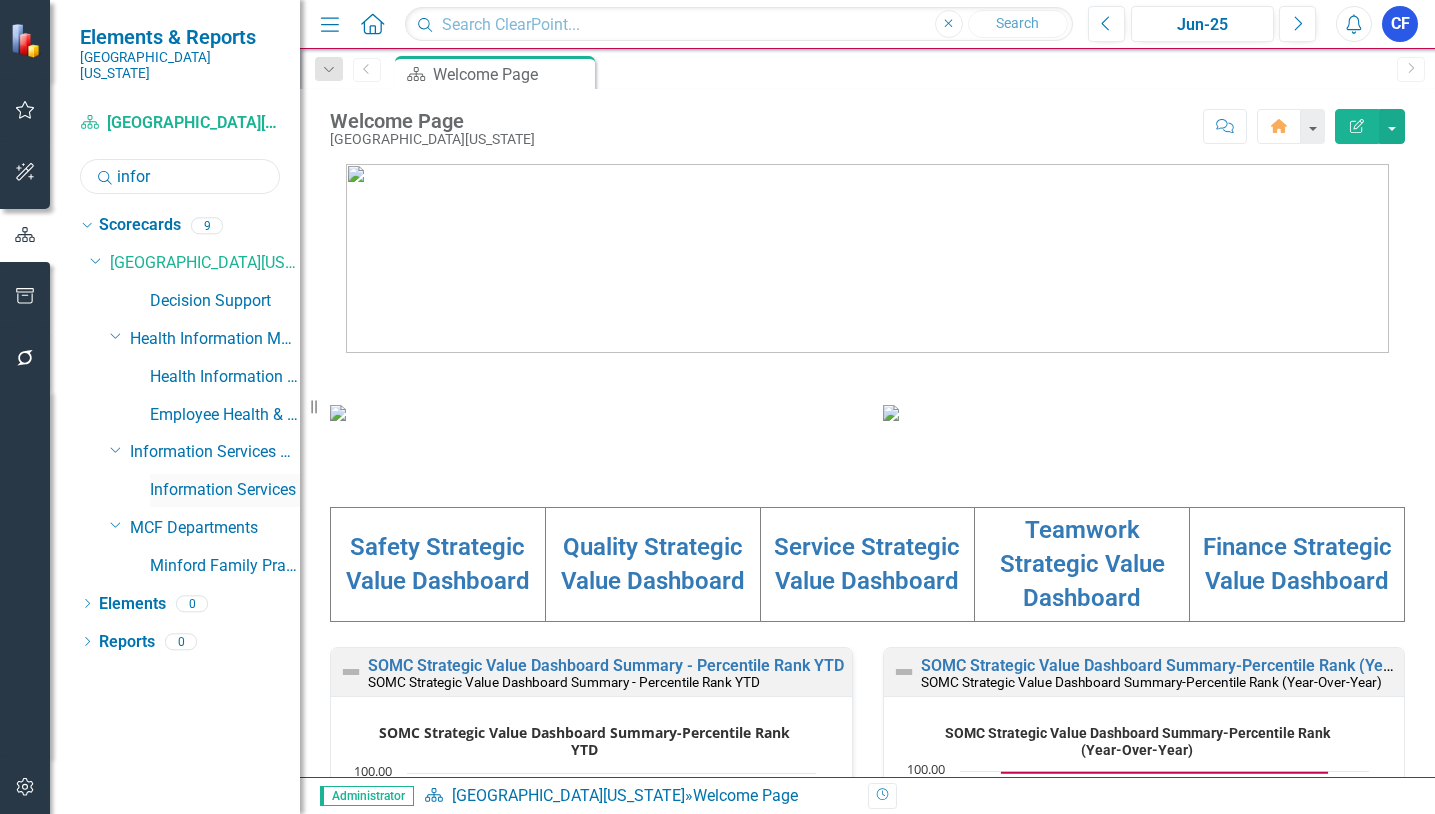 type on "infor" 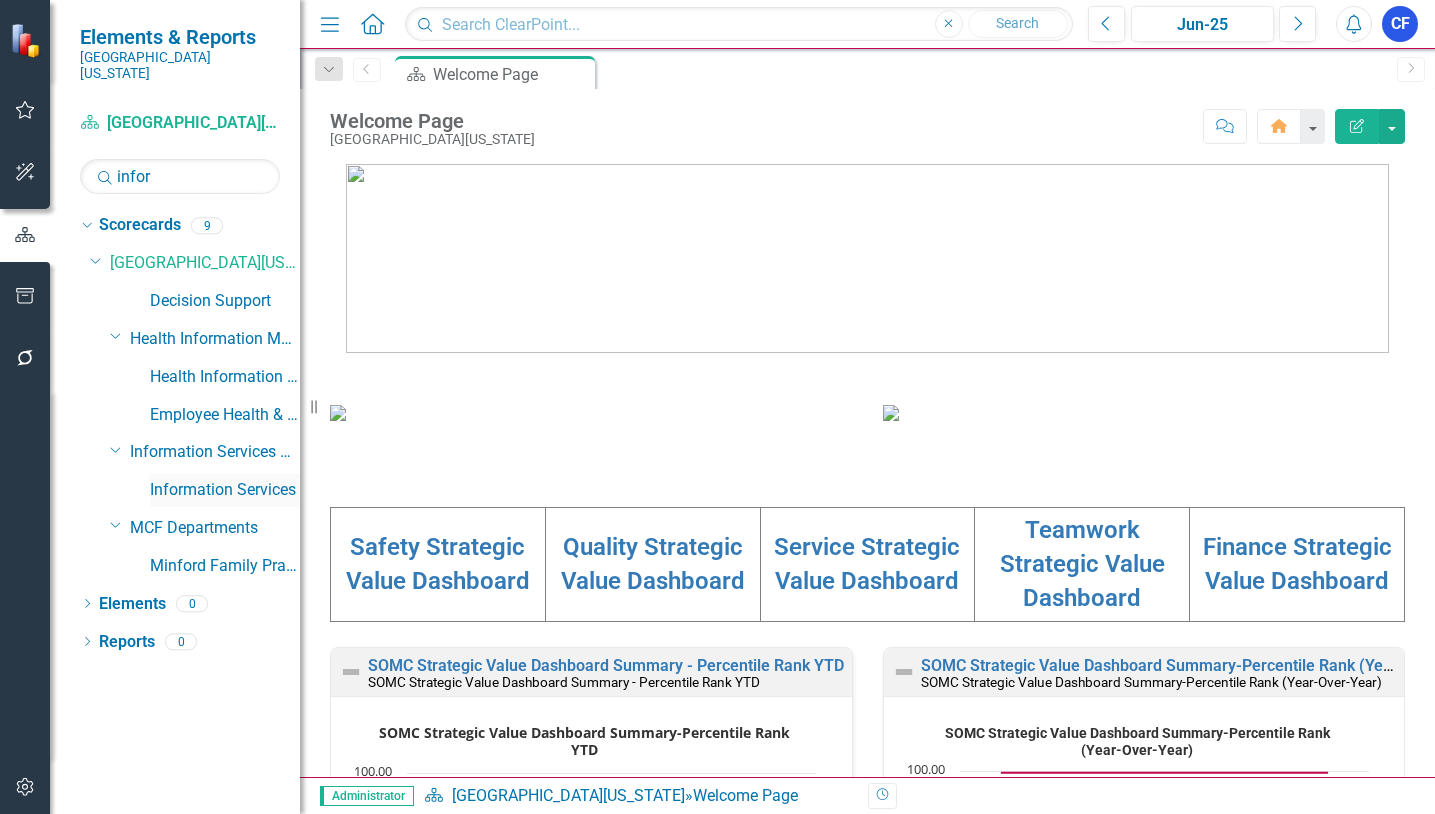 click on "Information Services" at bounding box center (225, 490) 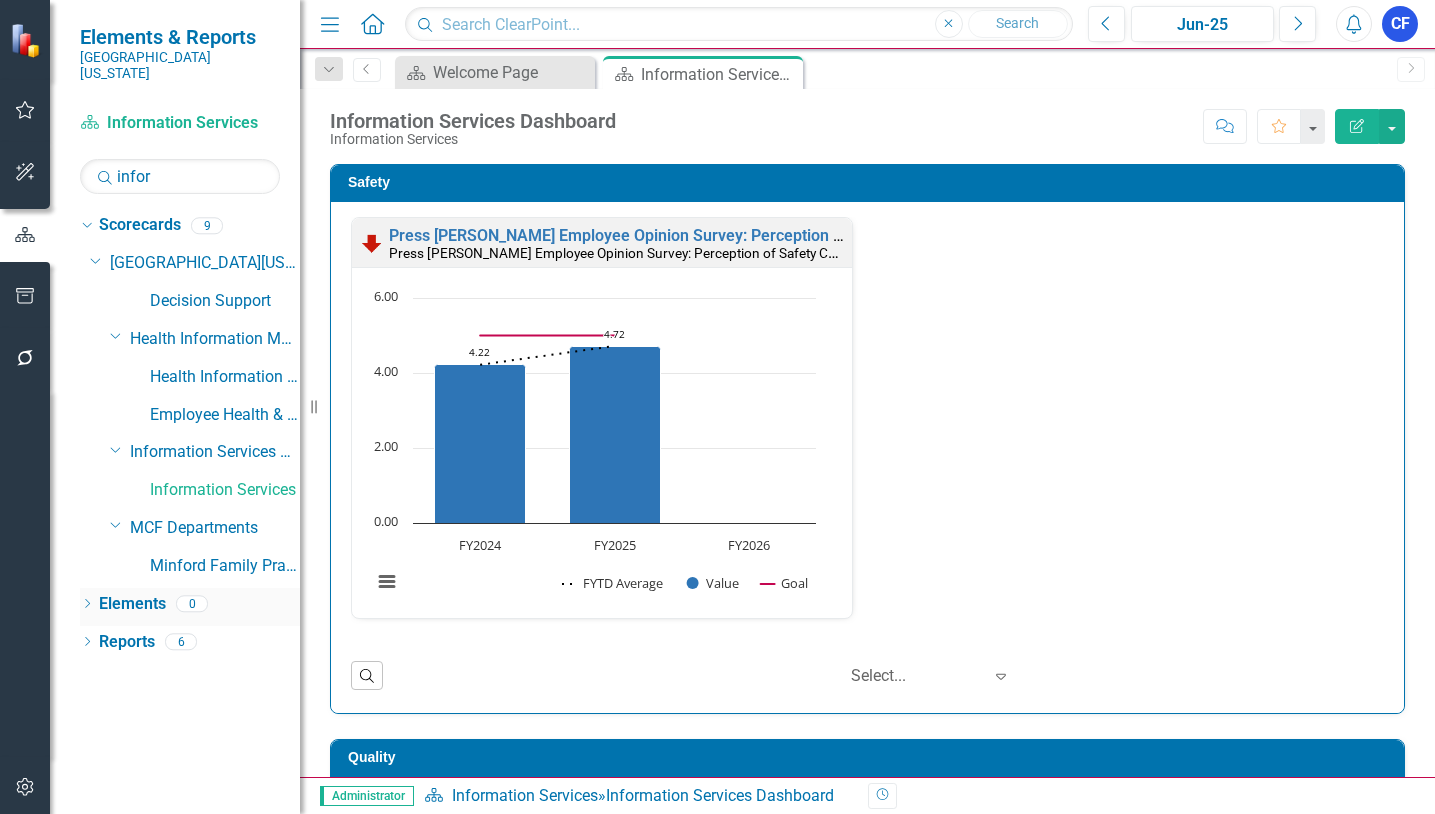 click on "Elements" at bounding box center [132, 604] 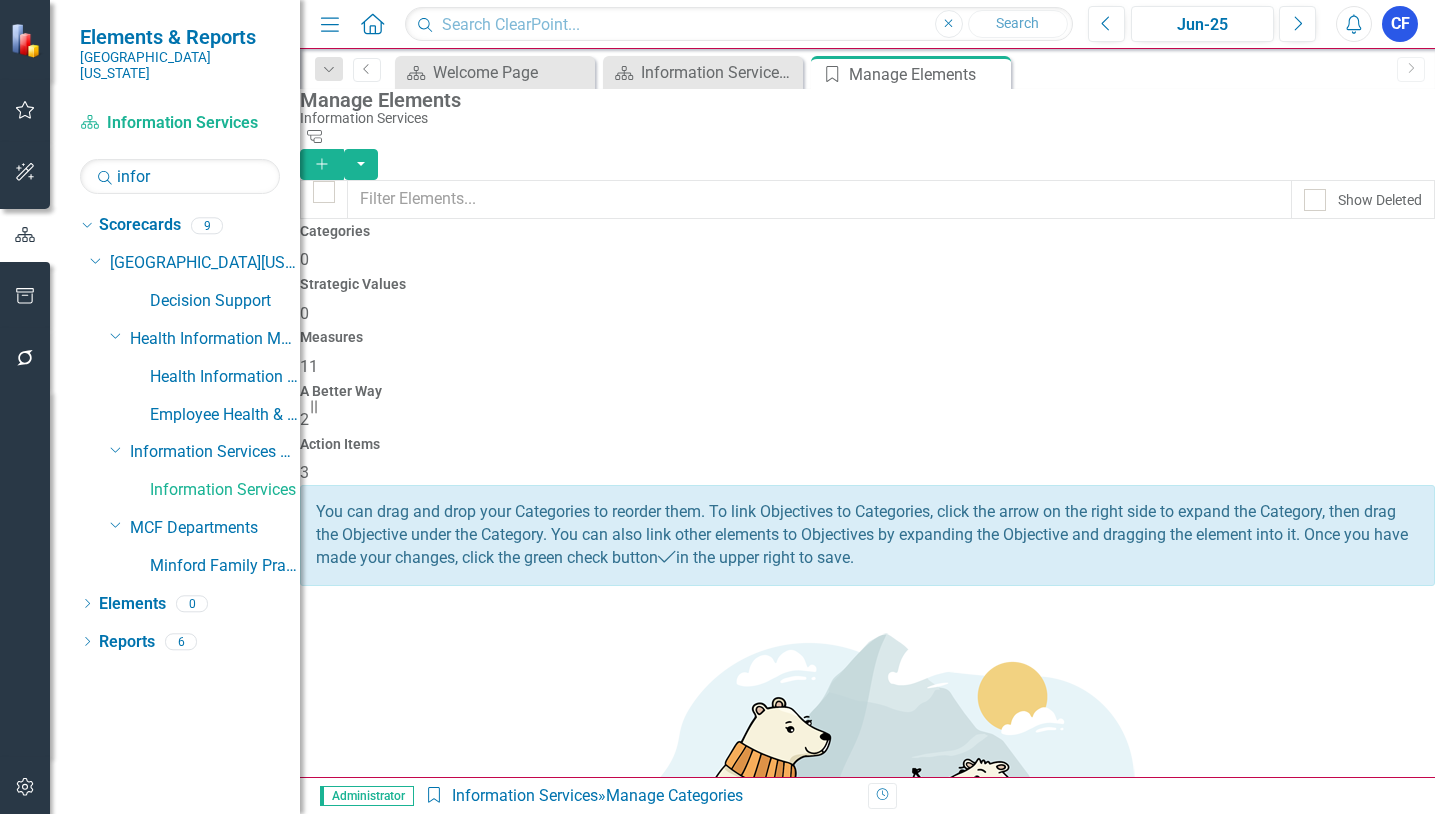 click on "Action Items" at bounding box center (867, 444) 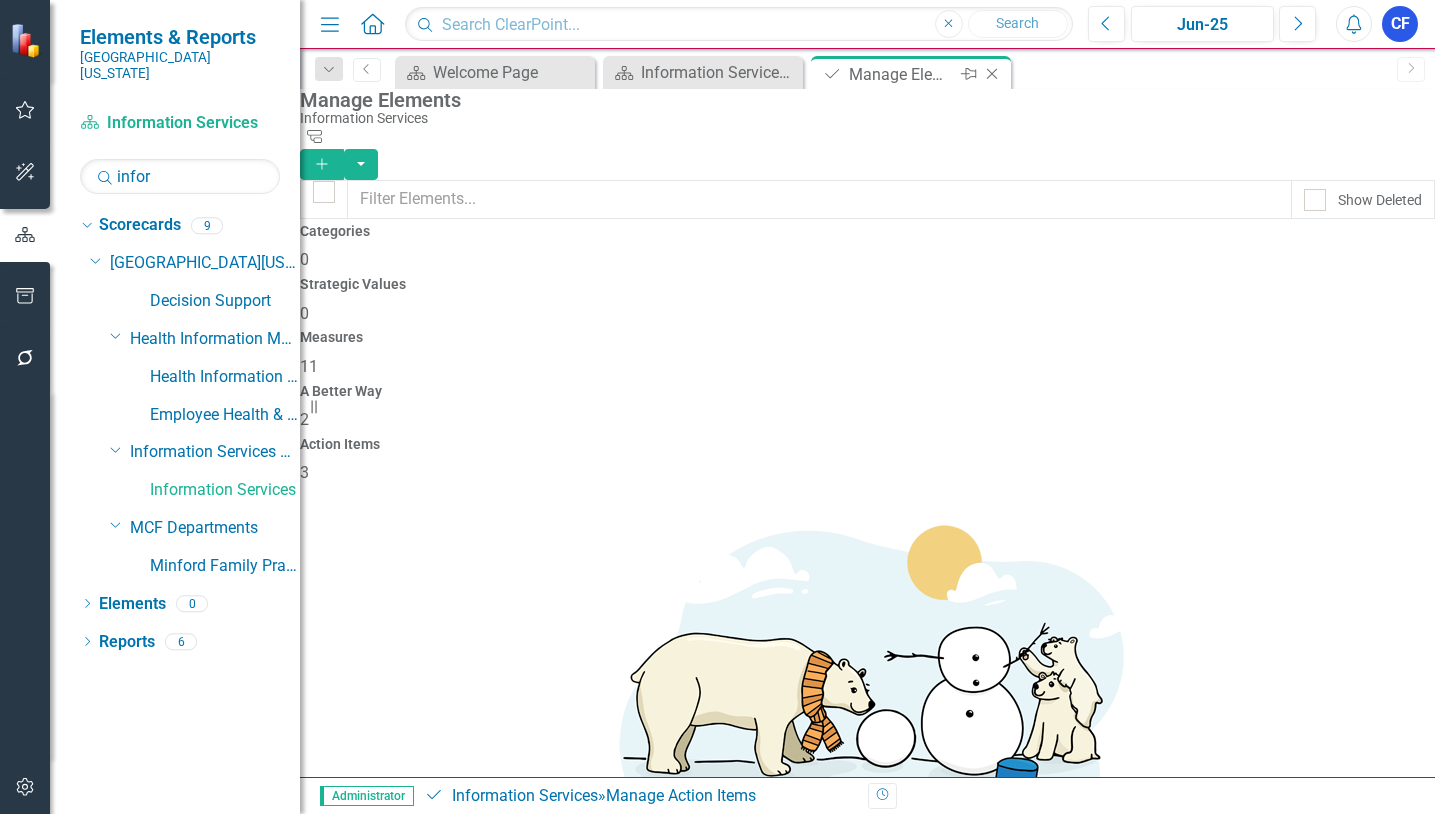 click on "Close" 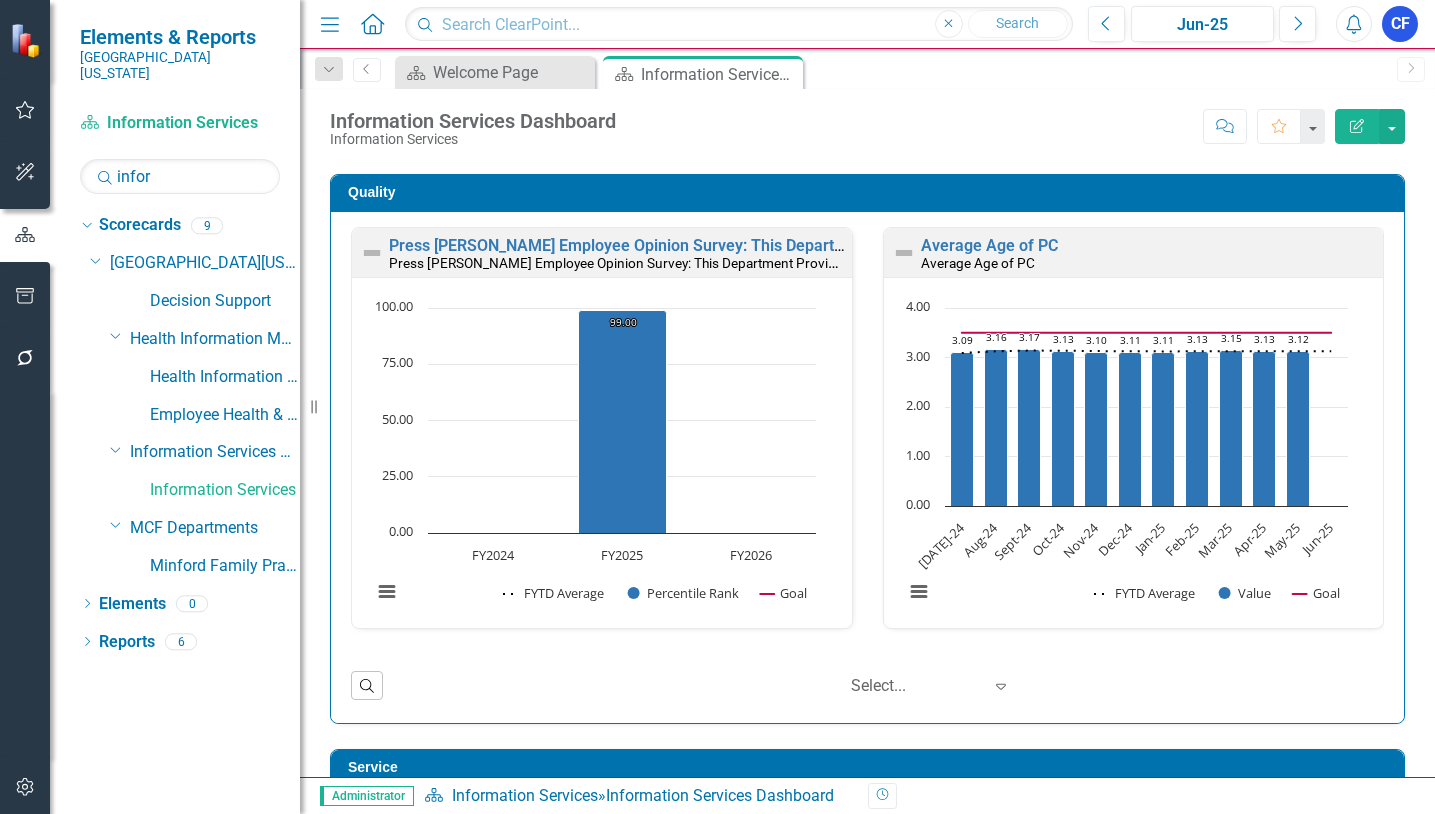 scroll, scrollTop: 600, scrollLeft: 0, axis: vertical 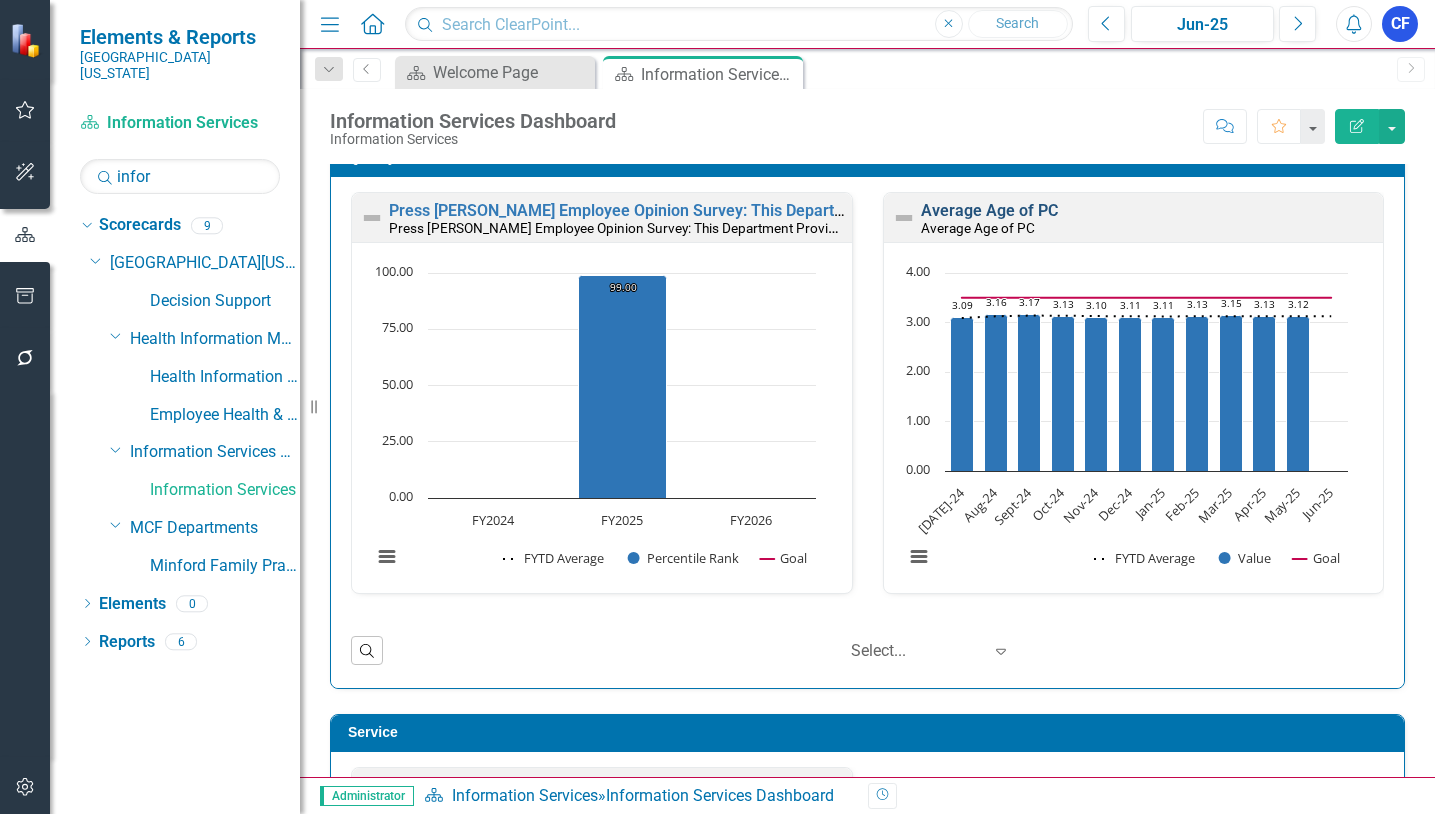 click on "Average Age of PC" at bounding box center [989, 210] 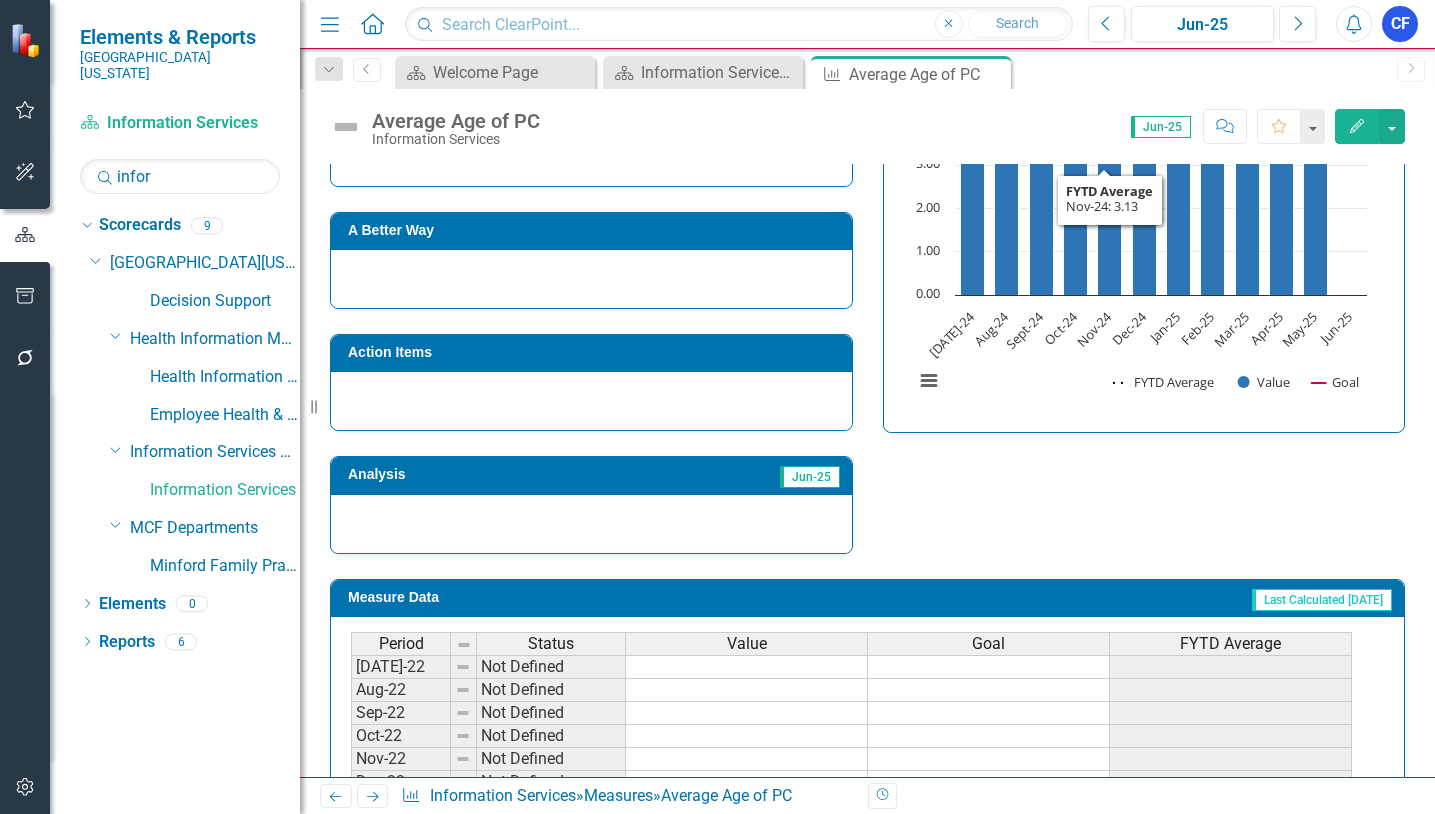 scroll, scrollTop: 681, scrollLeft: 0, axis: vertical 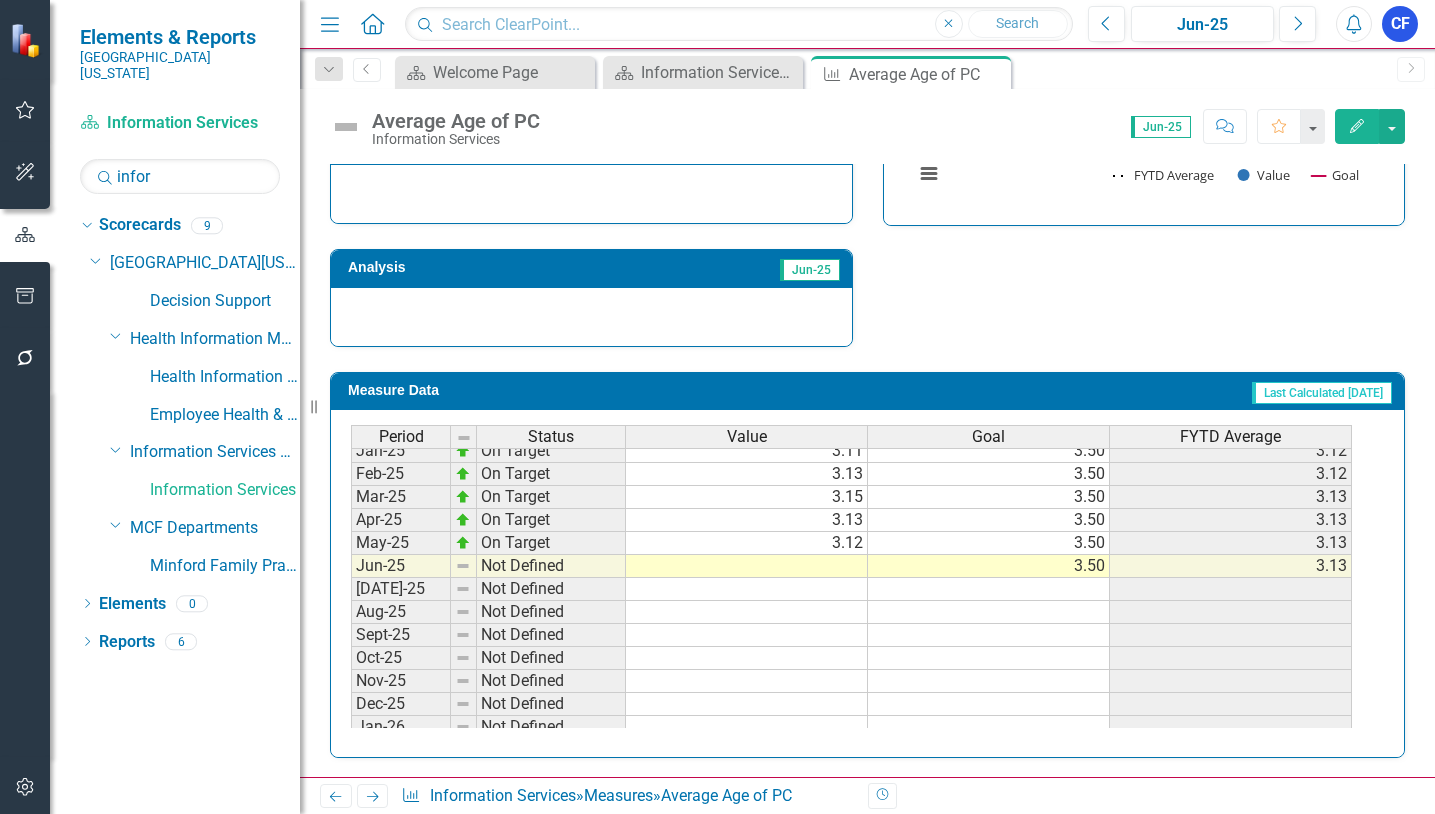 click on "Jan-24 On Target 2.85 3.50 2.86 Feb-24 On Target 2.88 3.50 2.86 Mar-24 On Target 2.95 3.50 2.87 Apr-24 On Target 2.99 3.50 2.88 May-24 On Target 3.01 3.50 2.89 Jun-24 On Target 3.05 3.50 2.91 [DATE]-24 On Target 3.09 3.50 3.09 Aug-24 On Target 3.16 3.50 3.13 Sept-24 On Target 3.17 3.50 3.14 Oct-24 On Target 3.13 3.50 3.14 Nov-24 On Target 3.10 3.50 3.13 Dec-24 On Target 3.11 3.50 3.13 Jan-25 On Target 3.11 3.50 3.12 Feb-25 On Target 3.13 3.50 3.12 Mar-25 On Target 3.15 3.50 3.13 Apr-25 On Target 3.13 3.50 3.13 May-25 On Target 3.12 3.50 3.13 Jun-25 Not Defined 3.50 3.13 [DATE]-25 Not Defined Aug-25 Not Defined Sept-25 Not Defined Oct-25 Not Defined Nov-25 Not Defined Dec-25 Not Defined Jan-26 Not Defined Feb-26 Not Defined Mar-26 Not Defined Apr-26 Not Defined May-26 Not Defined Jun-26 Not Defined" at bounding box center [851, 508] 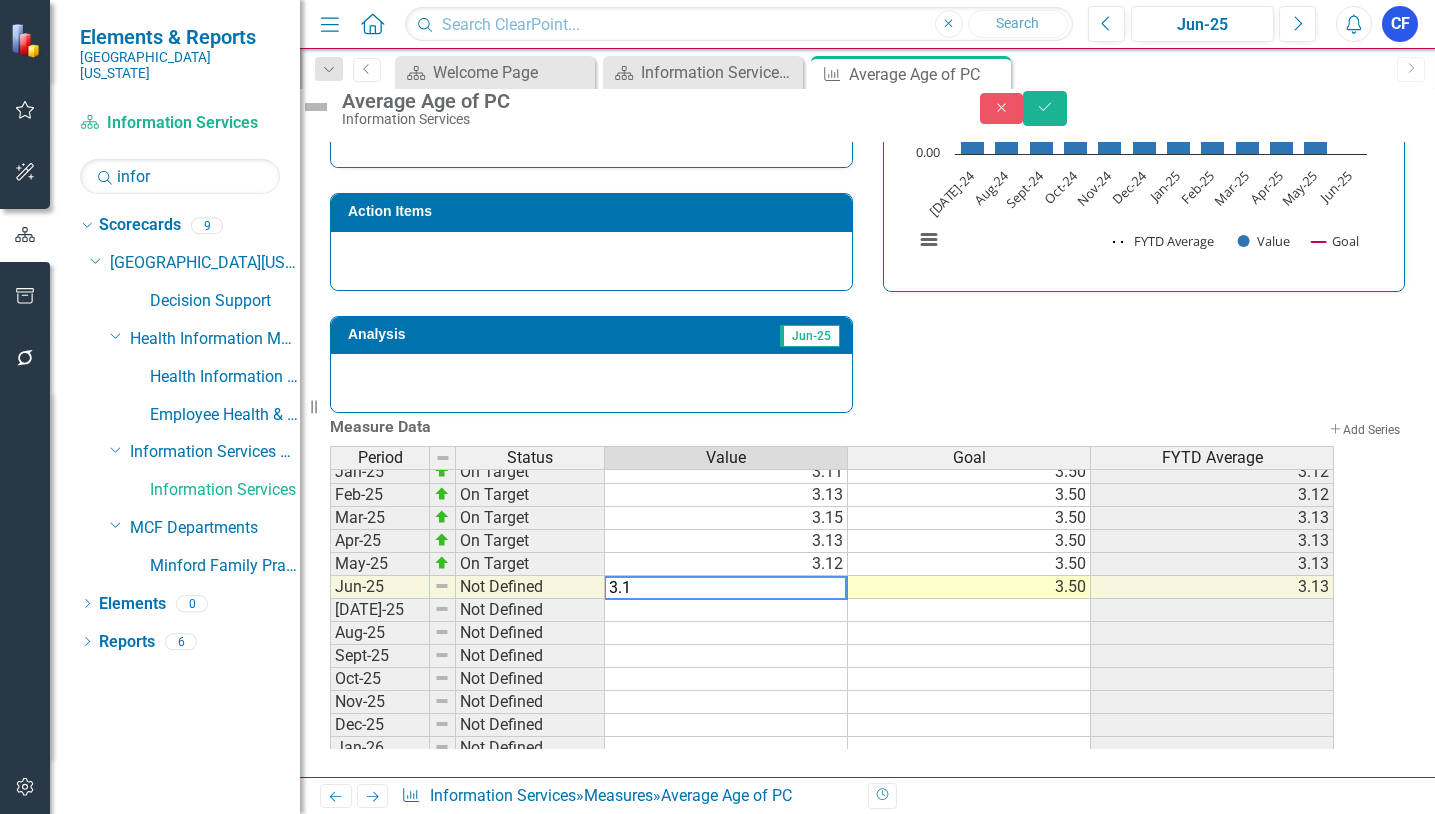 type on "3.11" 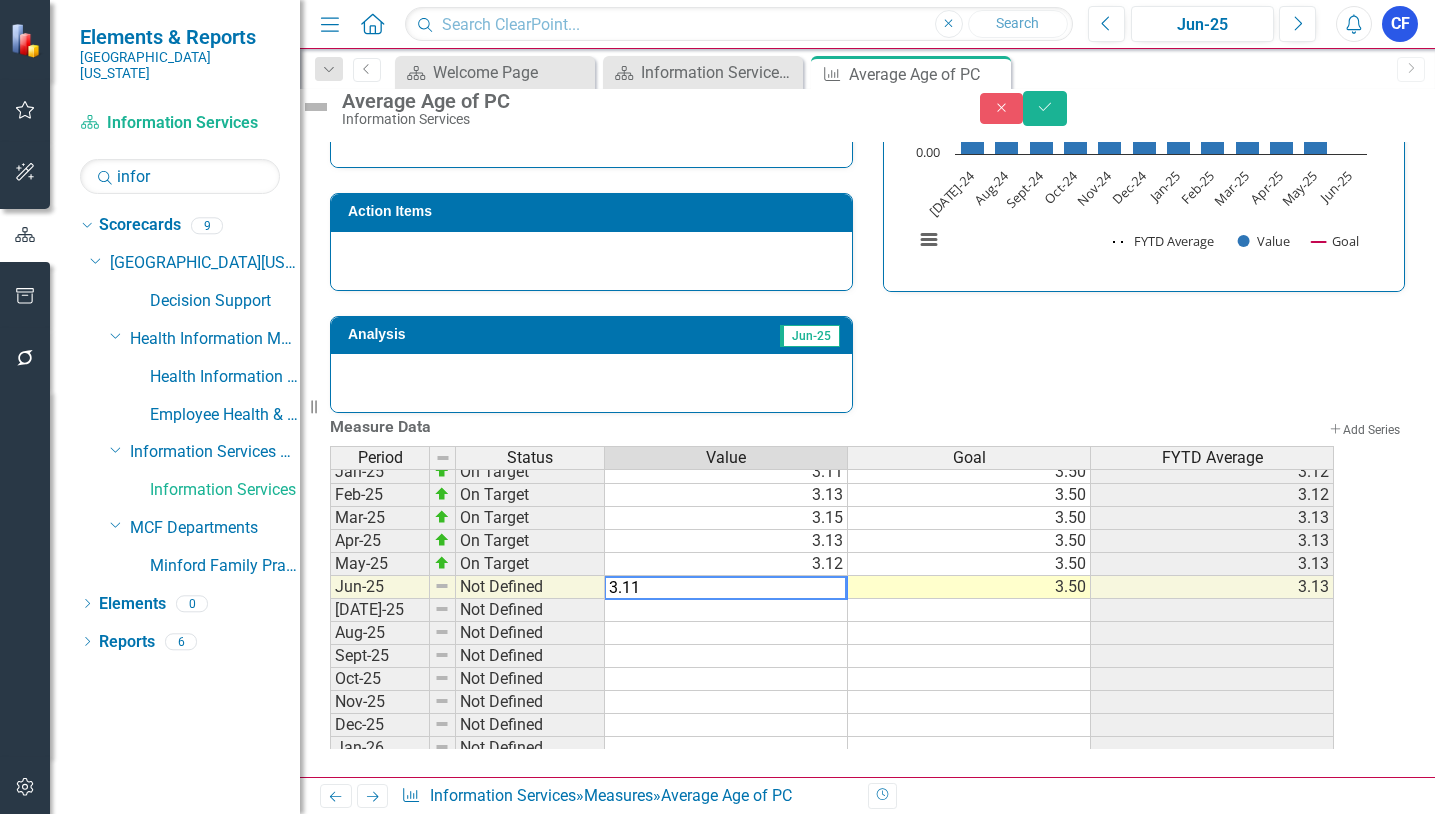 type 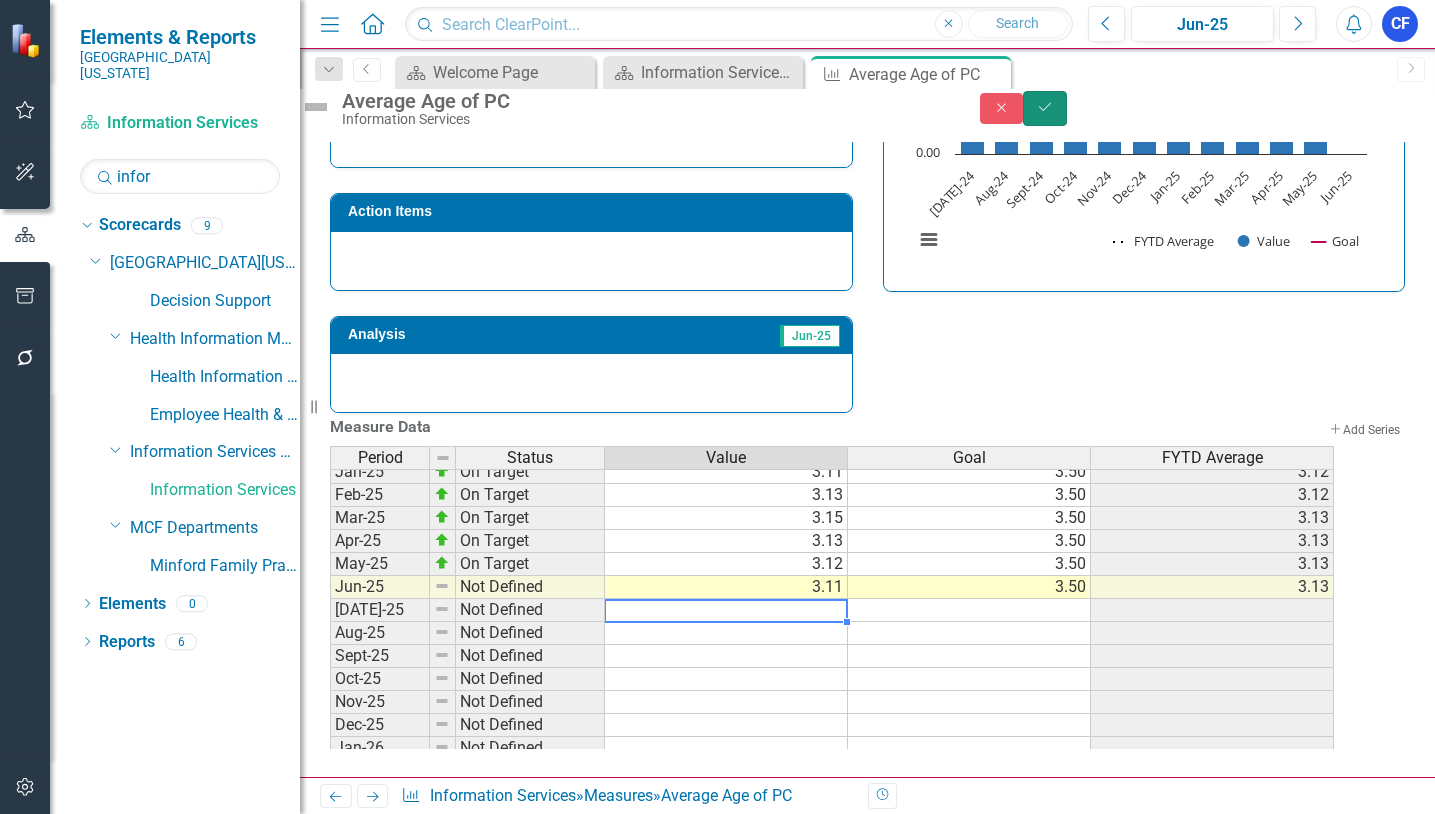 click on "Save" 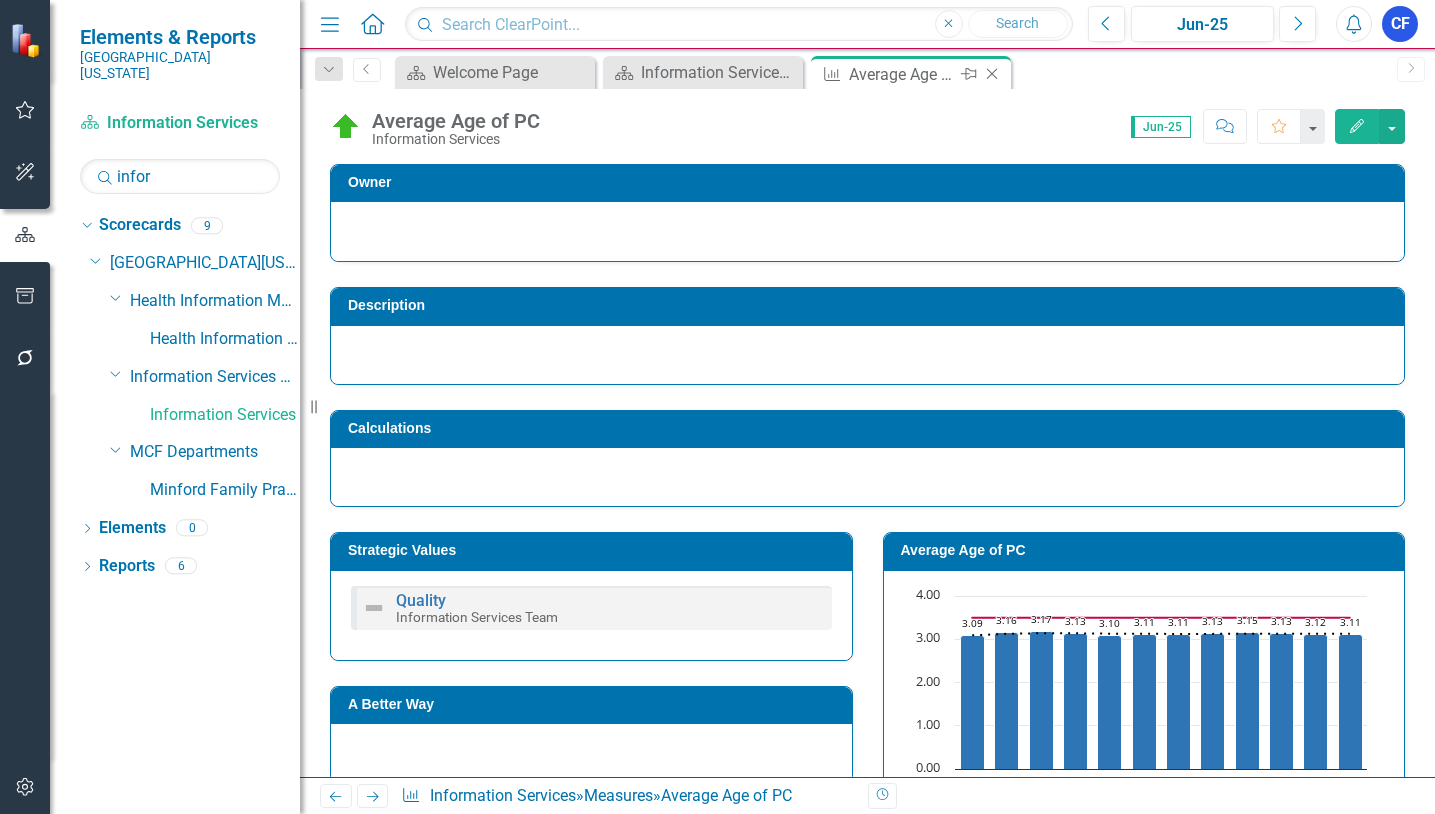 click on "Close" 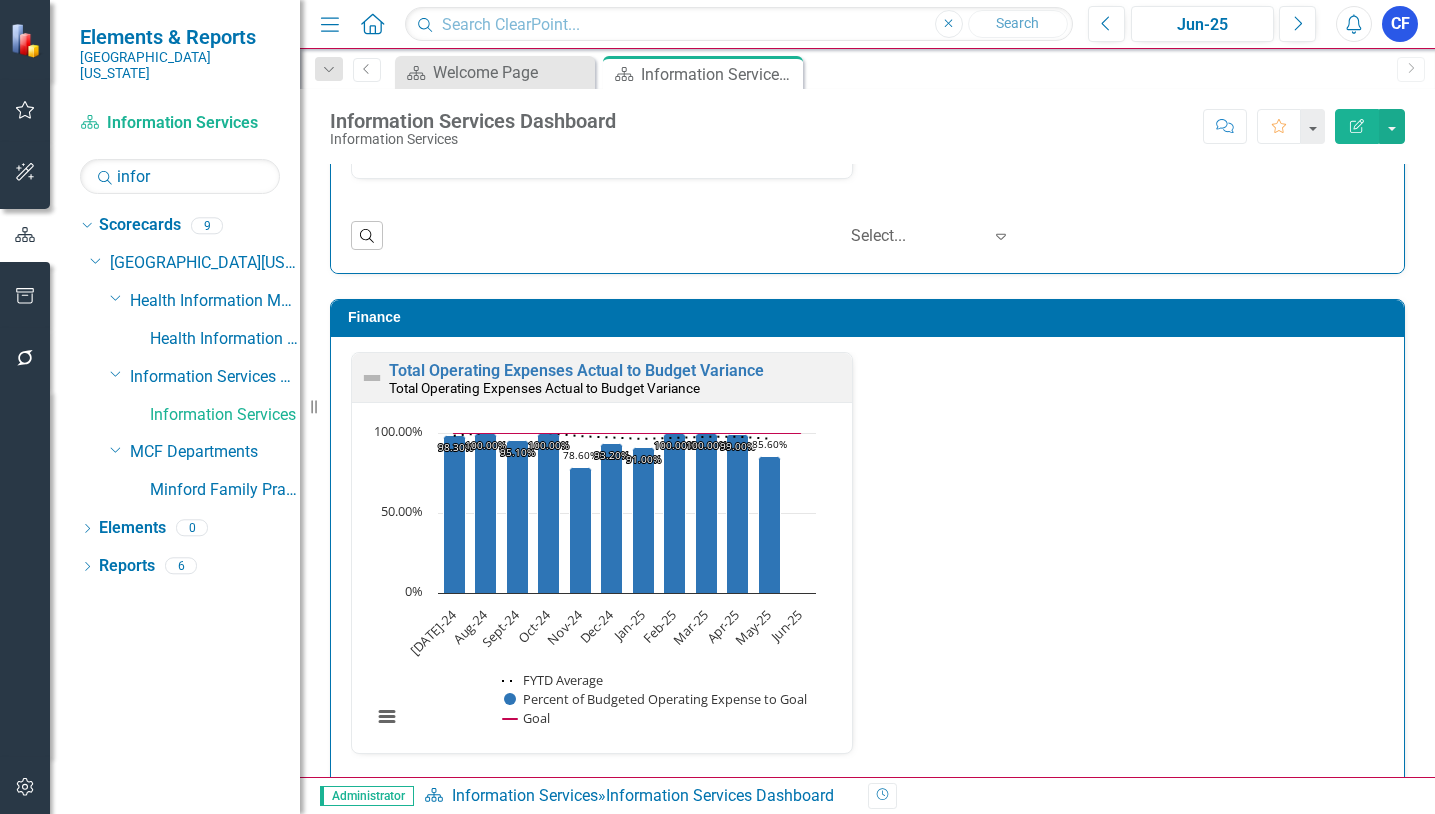 scroll, scrollTop: 2257, scrollLeft: 0, axis: vertical 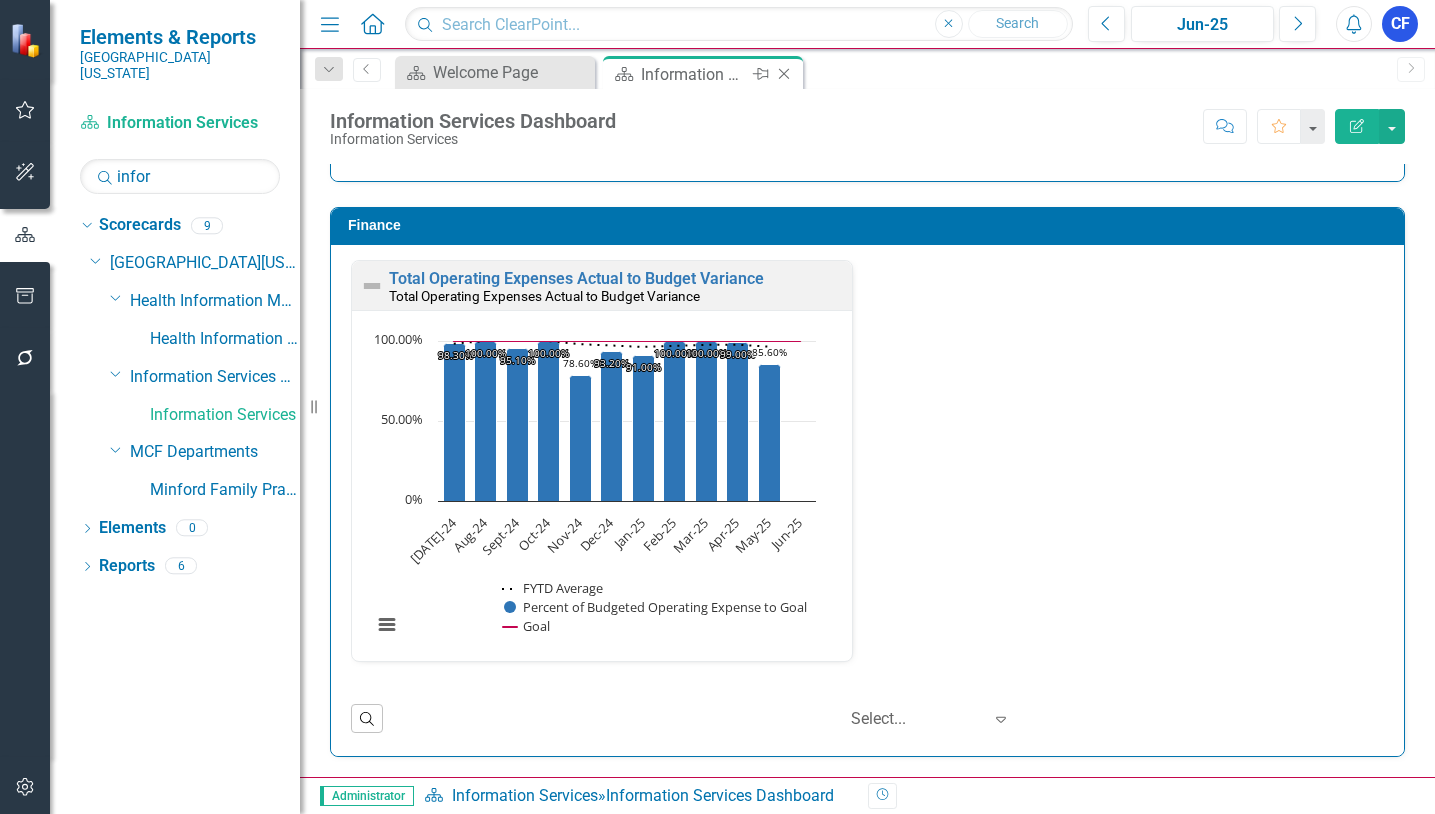 click 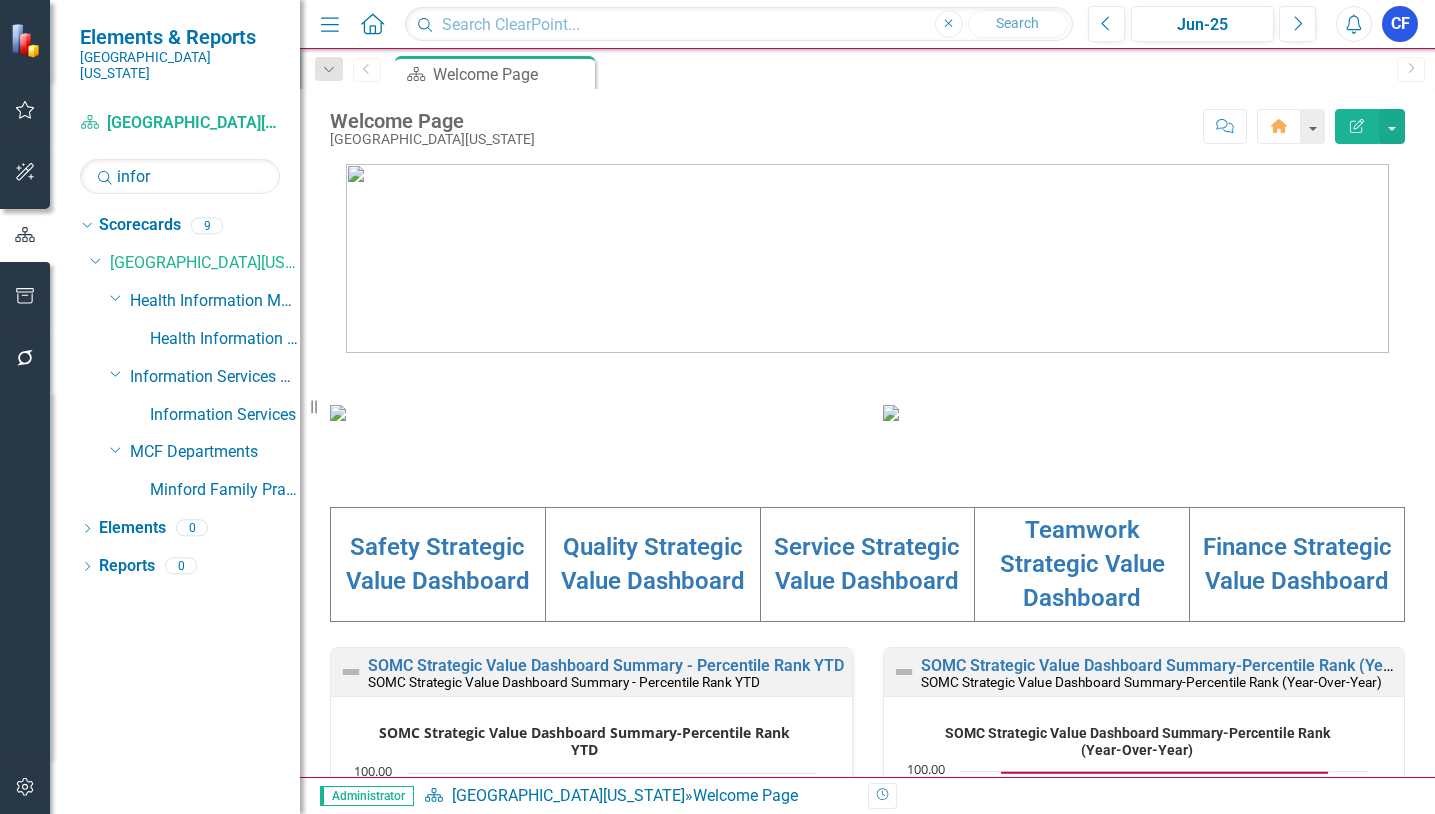 scroll, scrollTop: 0, scrollLeft: 0, axis: both 